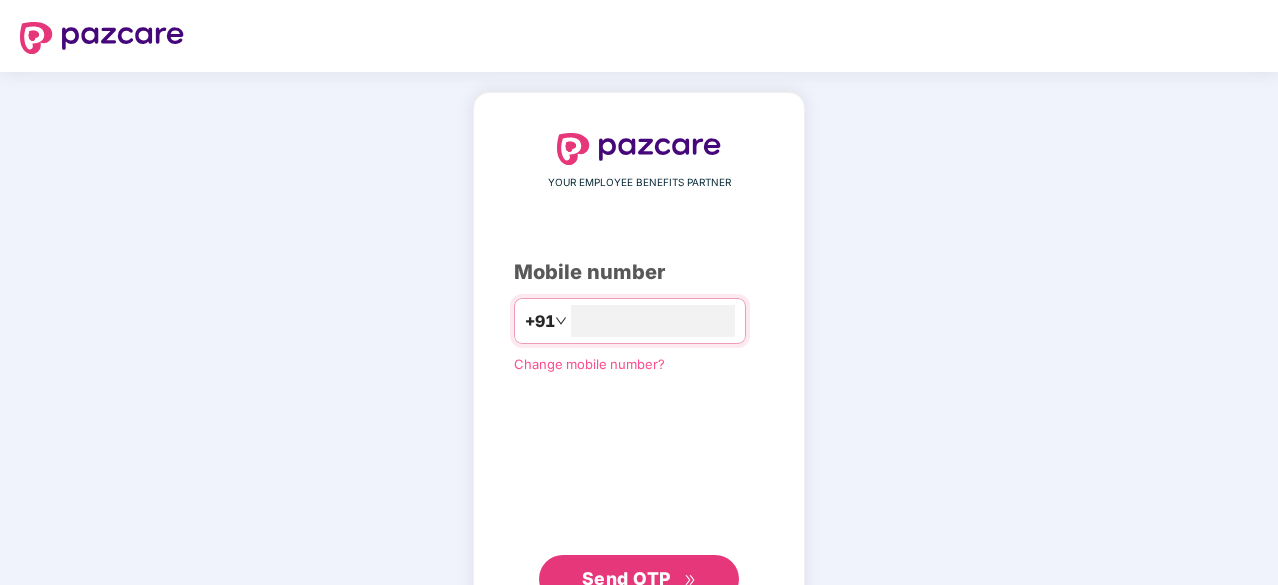 scroll, scrollTop: 76, scrollLeft: 0, axis: vertical 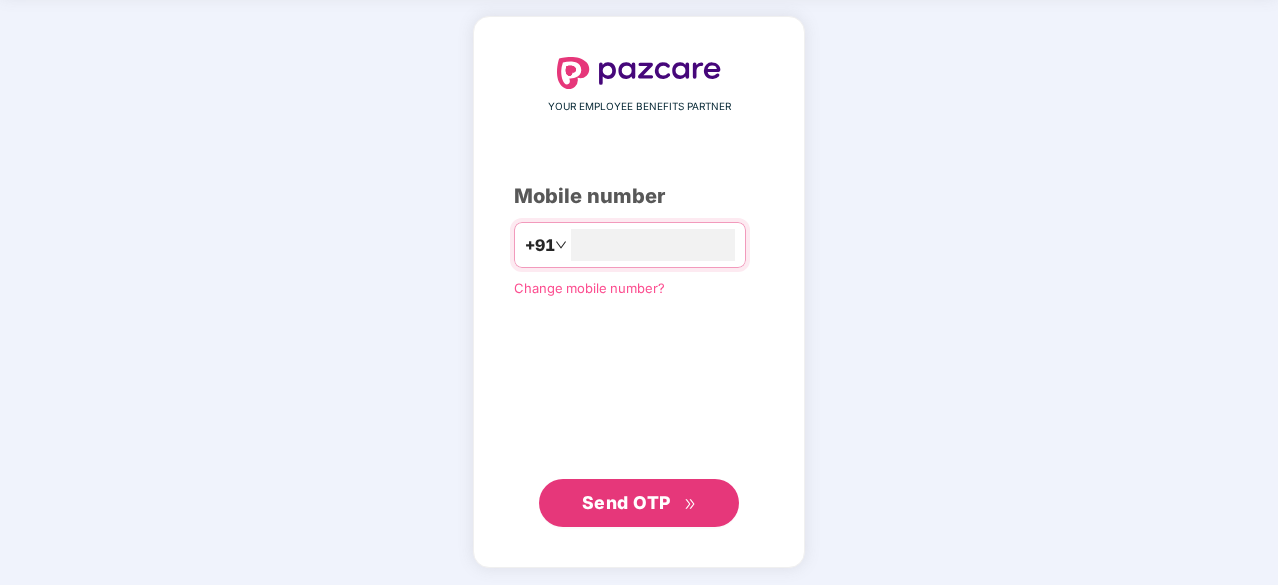 type on "**********" 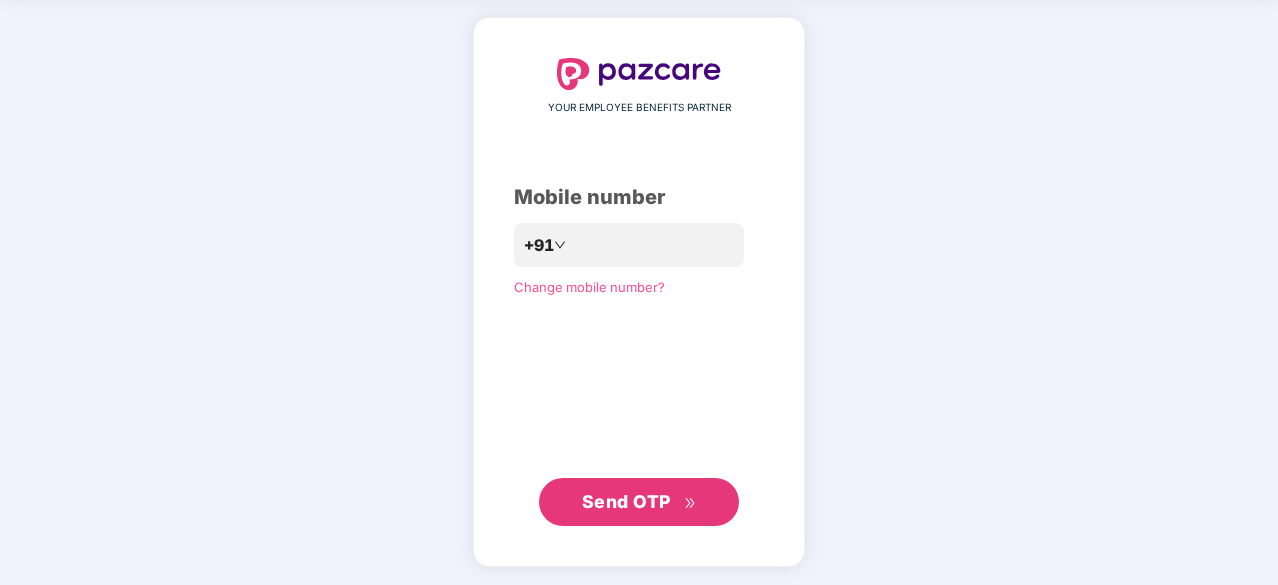 click on "Send OTP" at bounding box center [626, 501] 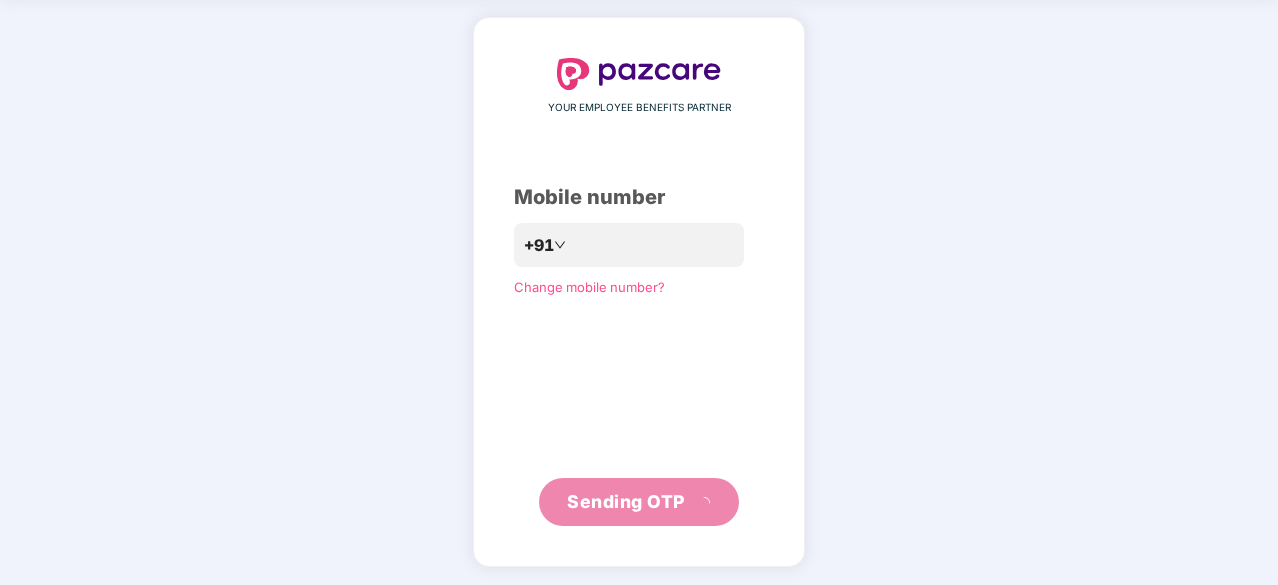 scroll, scrollTop: 66, scrollLeft: 0, axis: vertical 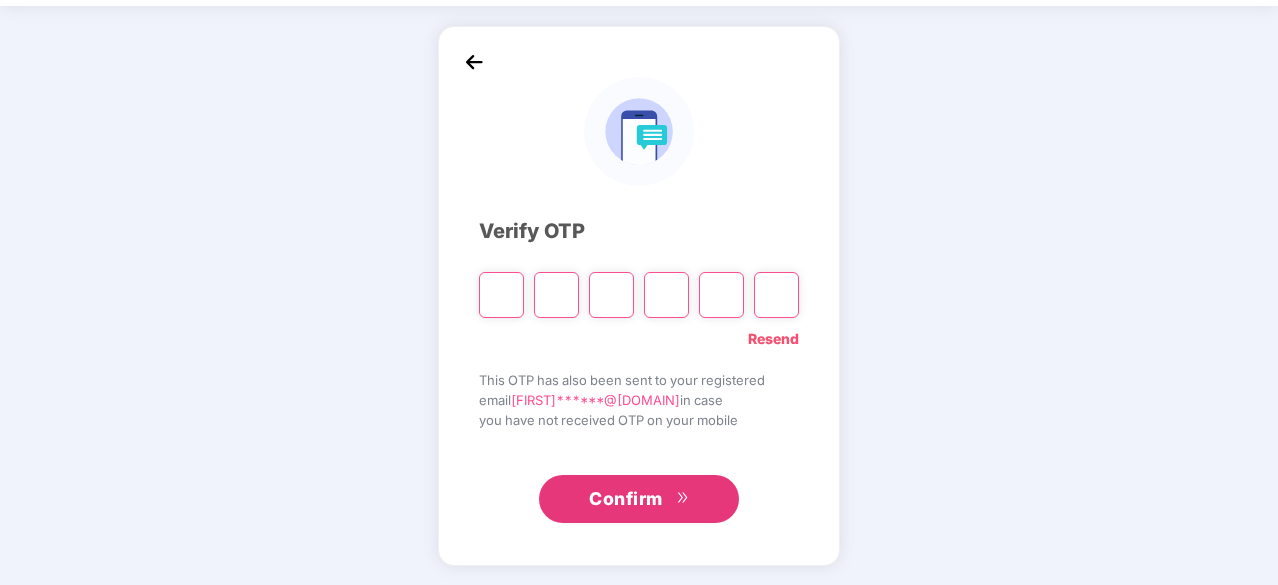 type on "*" 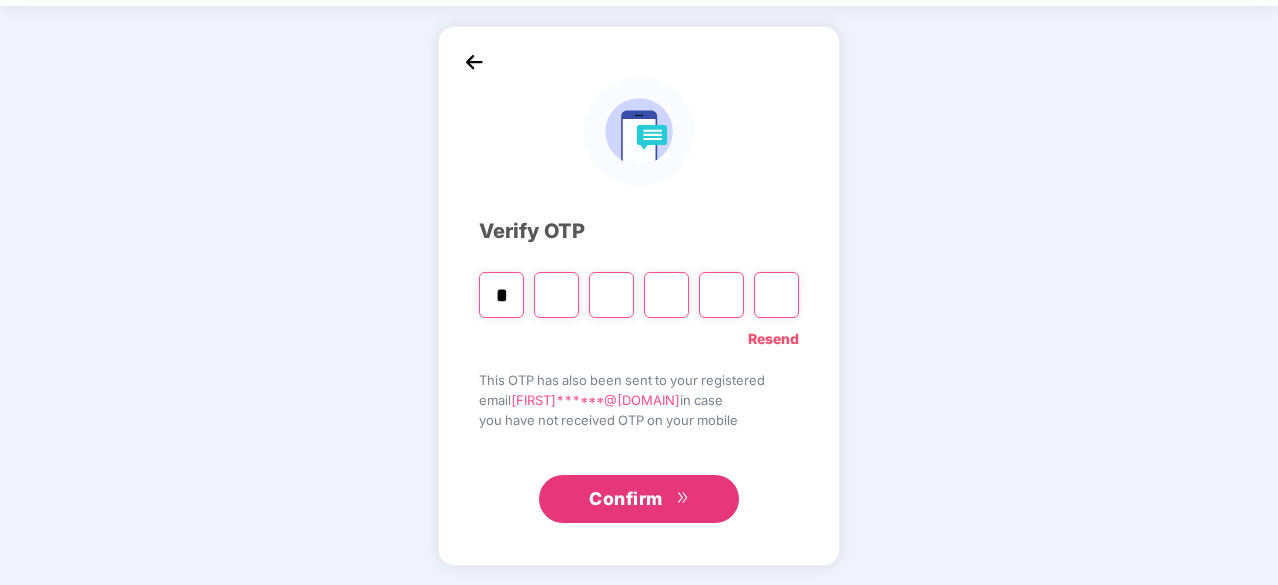 type on "*" 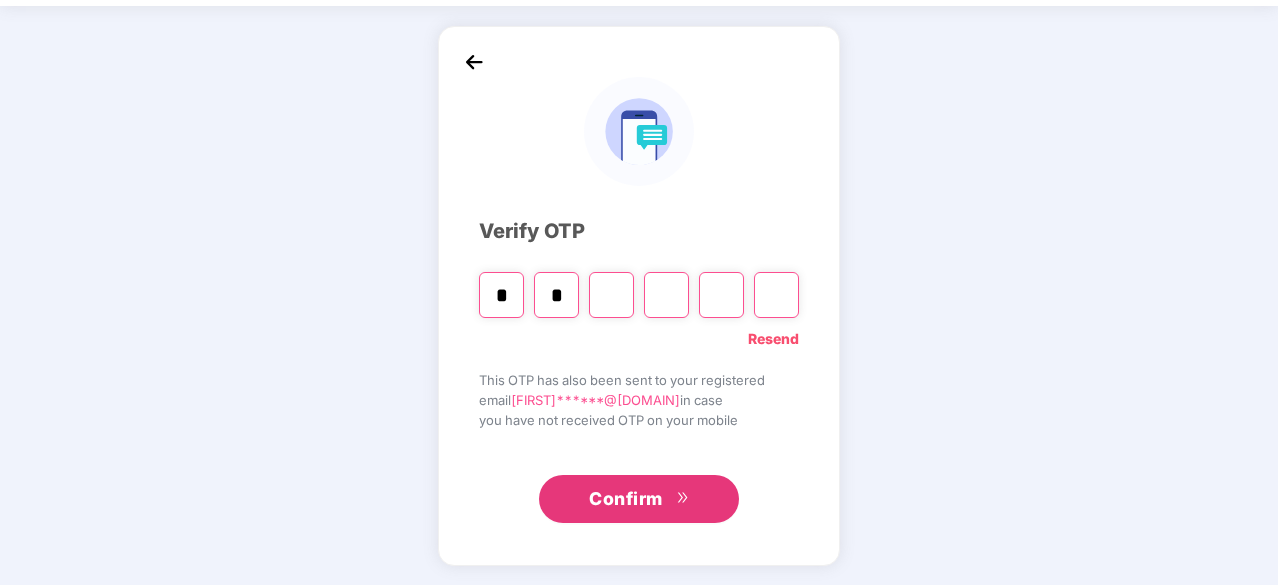 type on "*" 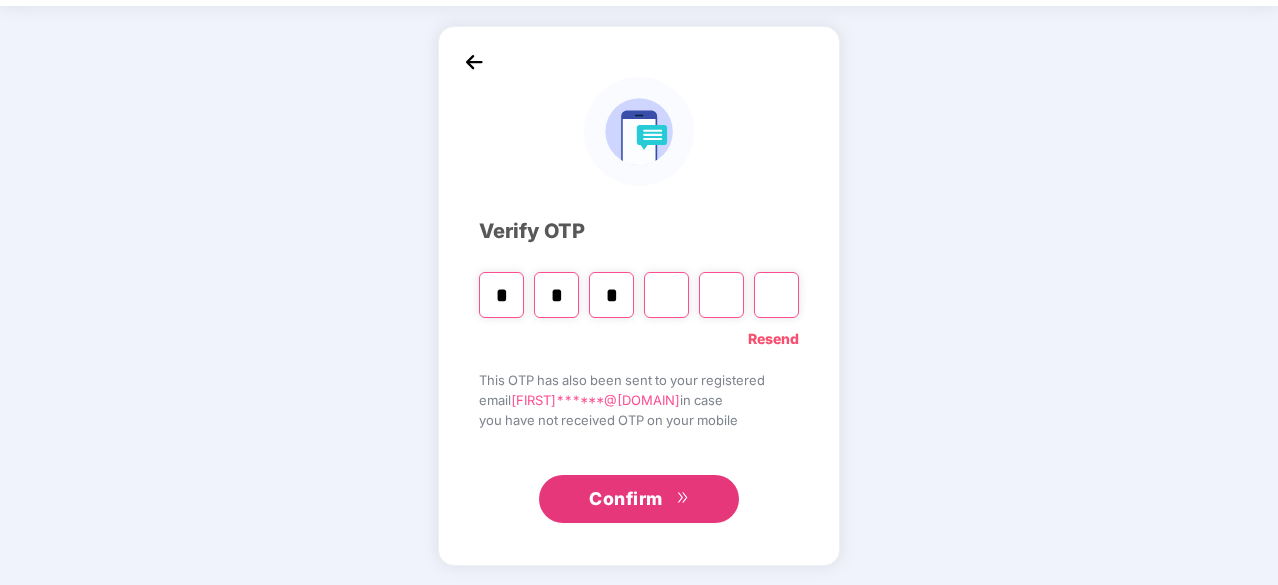 type on "*" 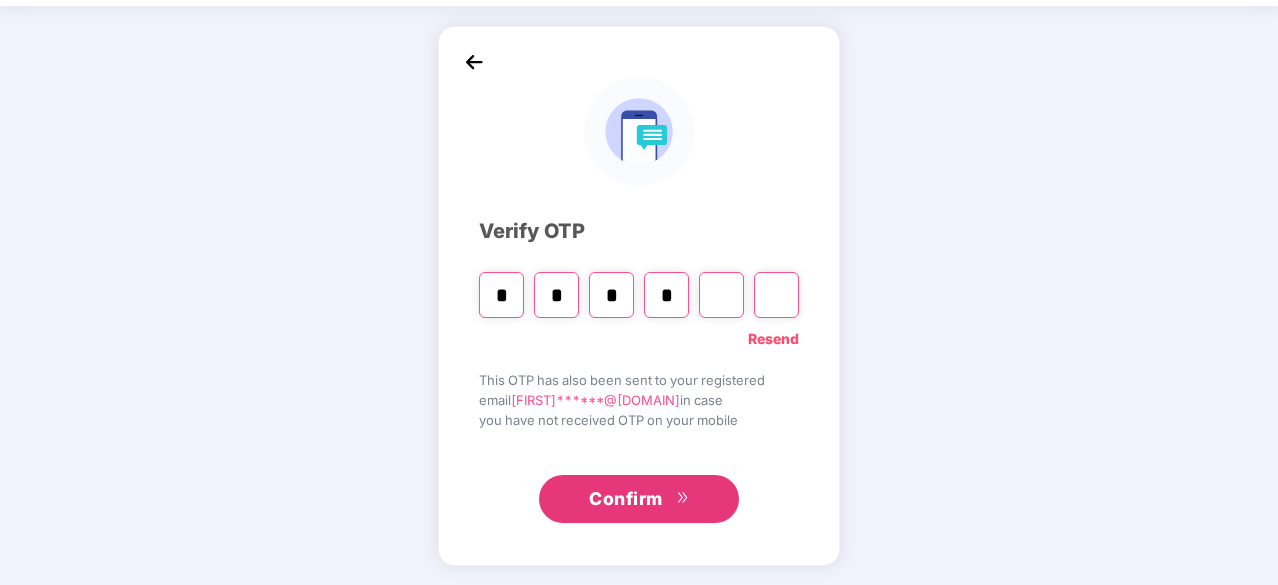 type on "*" 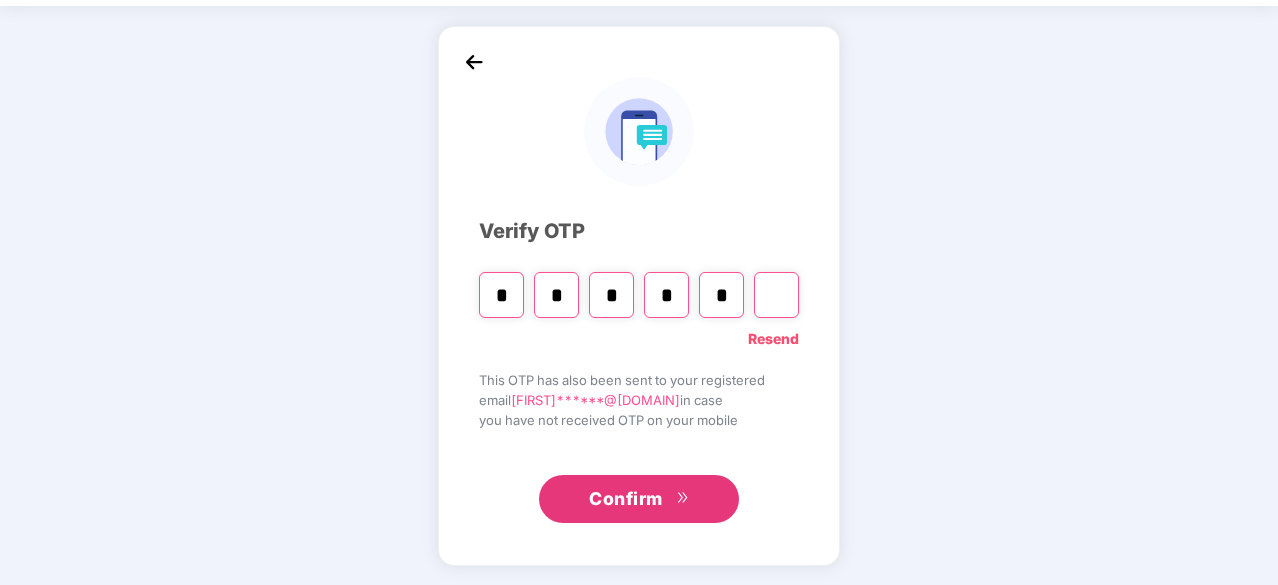 type on "*" 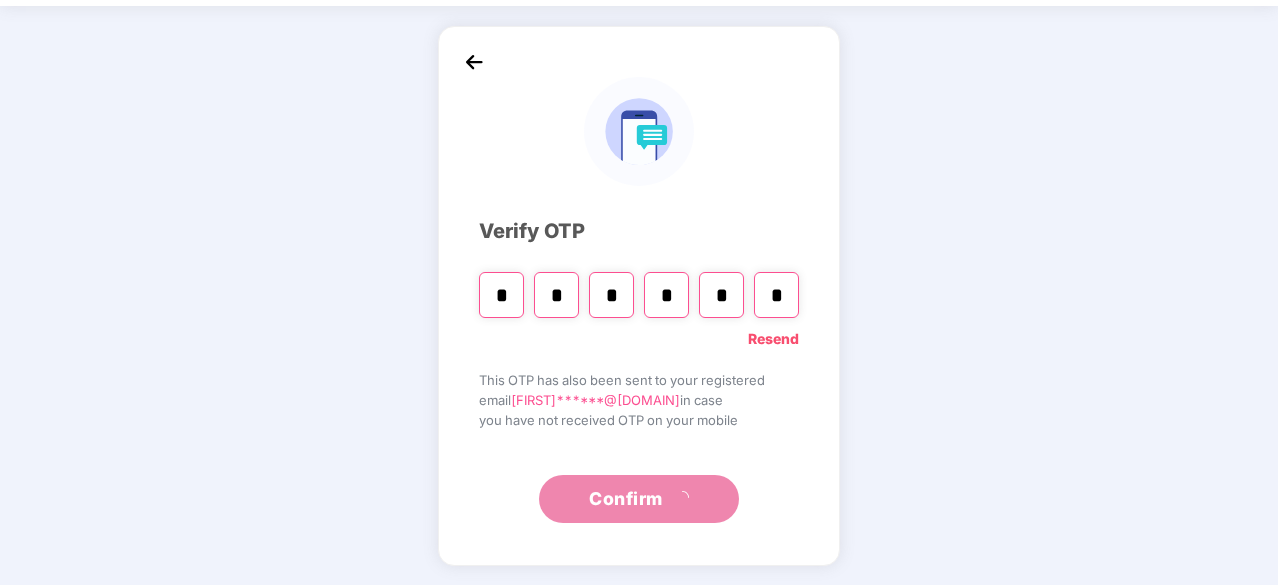 scroll, scrollTop: 0, scrollLeft: 0, axis: both 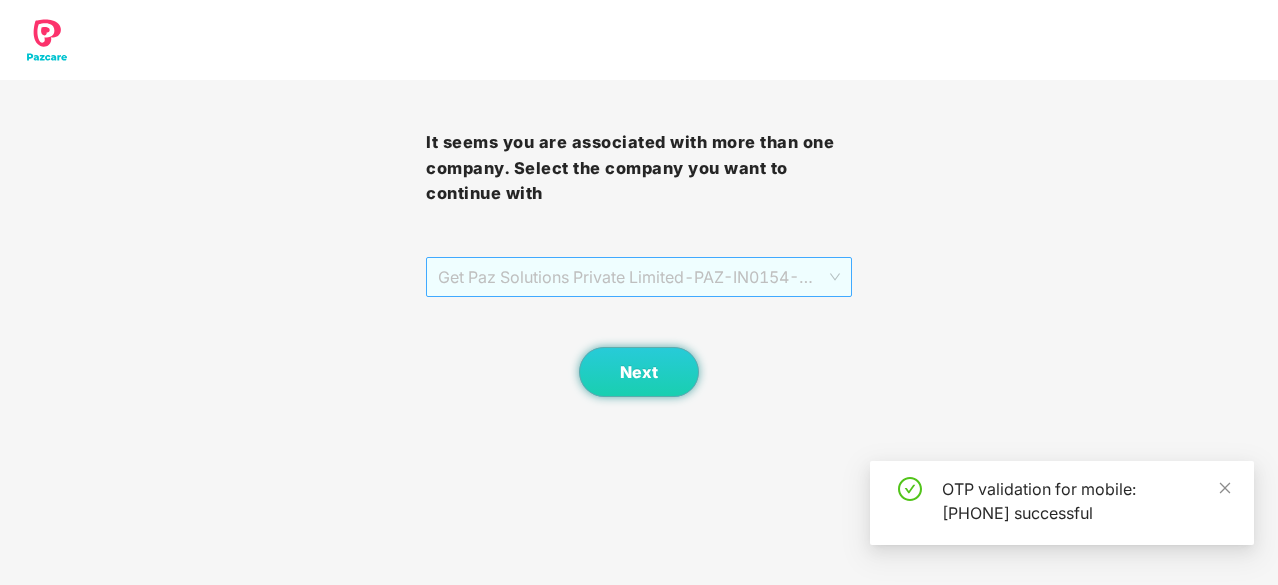 click on "Get Paz Solutions Private Limited  -  PAZ-IN0154  -  EMPLOYEE" at bounding box center [639, 277] 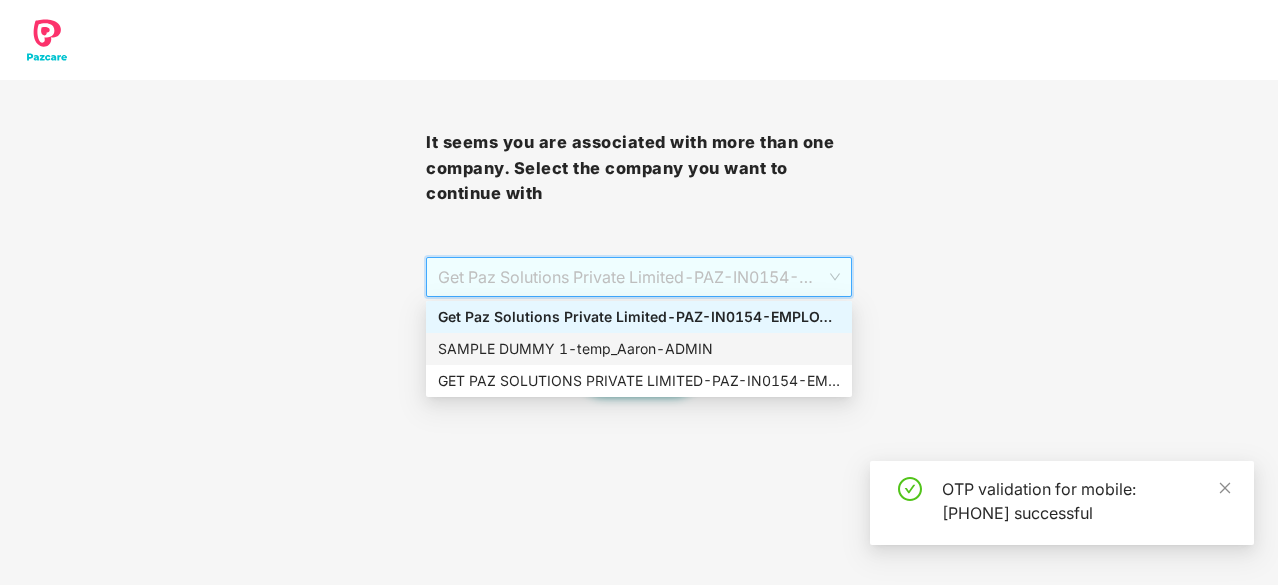 click on "SAMPLE DUMMY 1  -  temp_[FIRST]  -  ADMIN" at bounding box center (639, 349) 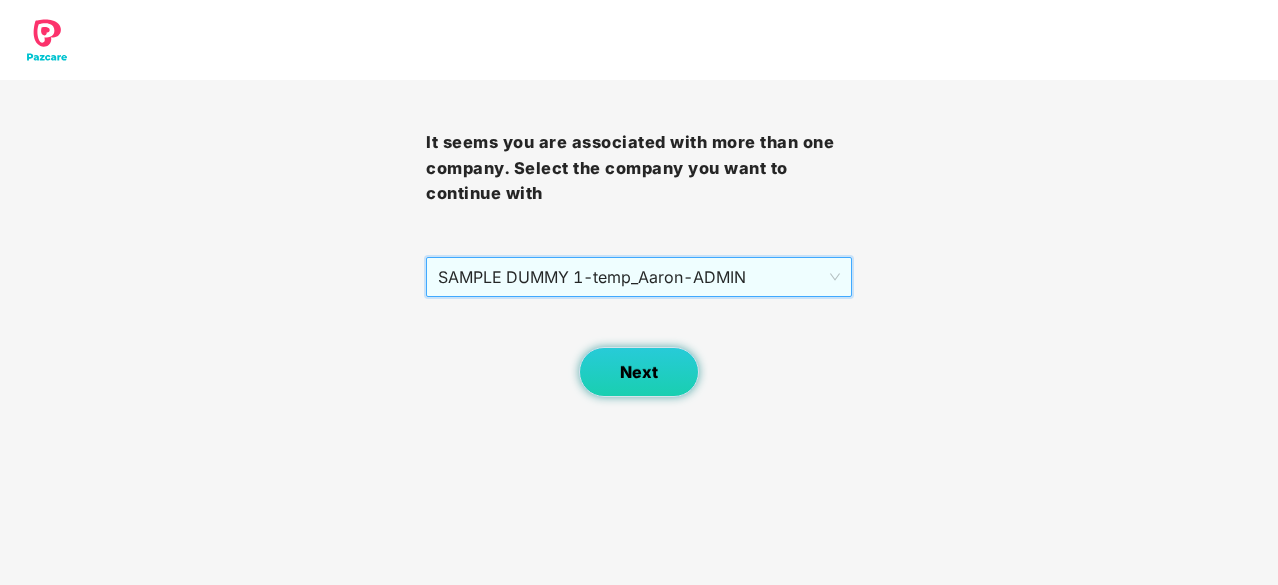 click on "Next" at bounding box center (639, 372) 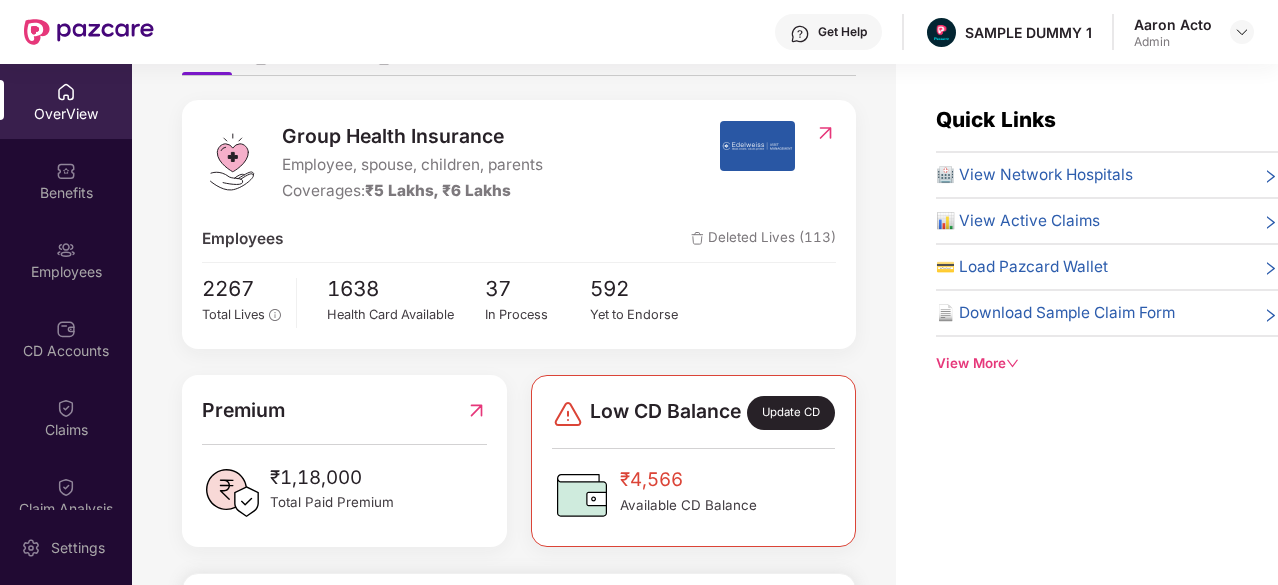 scroll, scrollTop: 0, scrollLeft: 0, axis: both 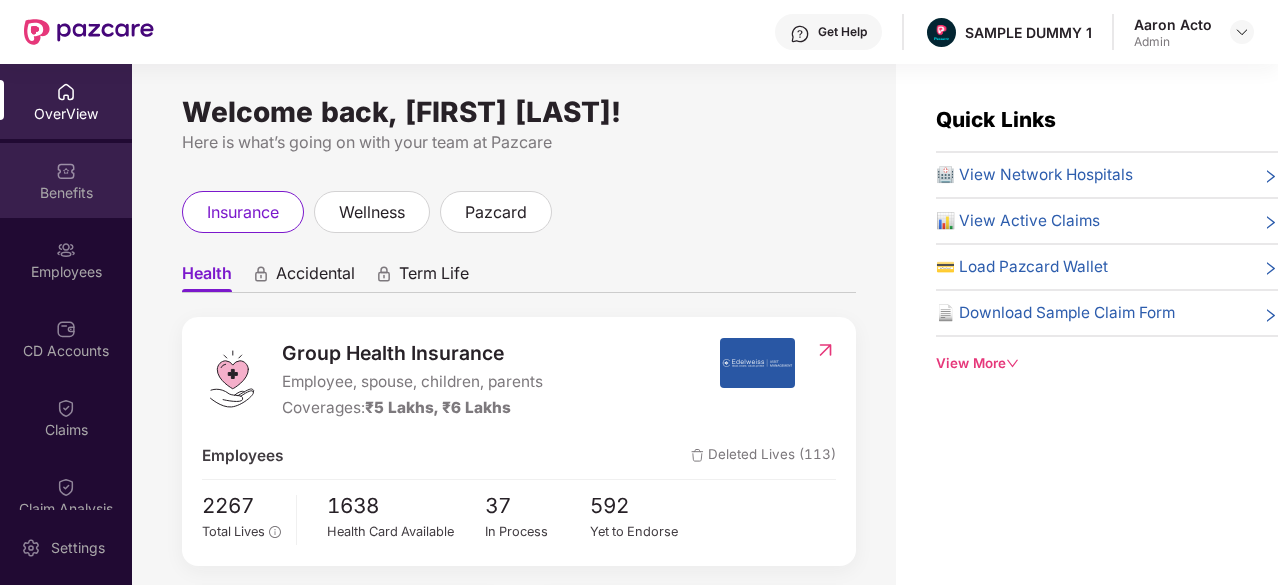 click at bounding box center [66, 171] 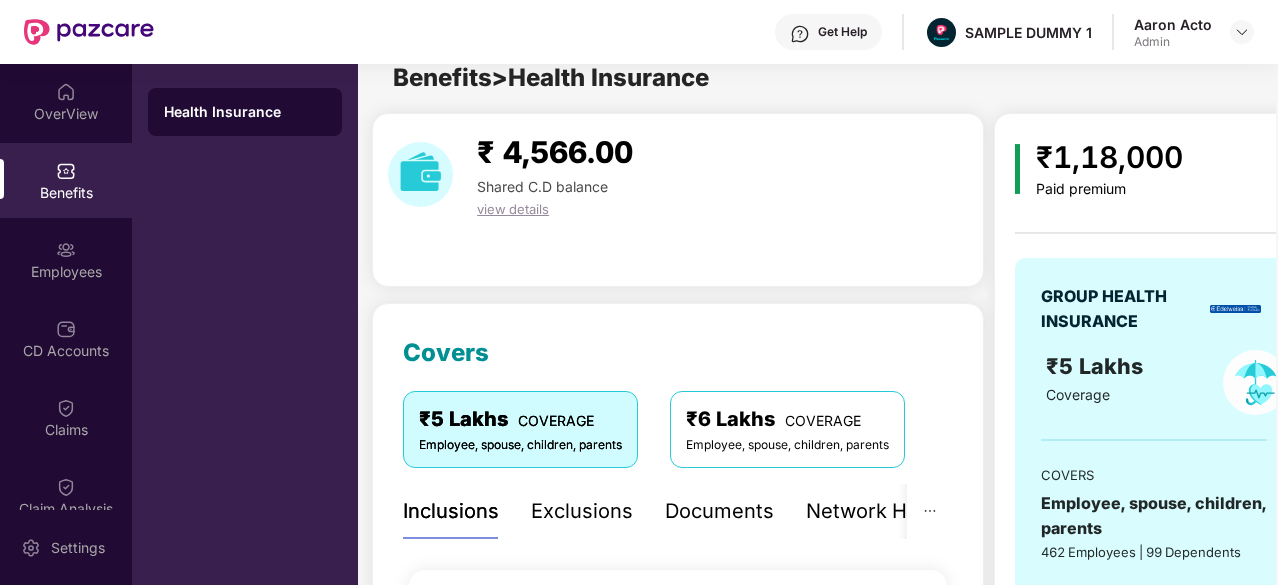 scroll, scrollTop: 0, scrollLeft: 0, axis: both 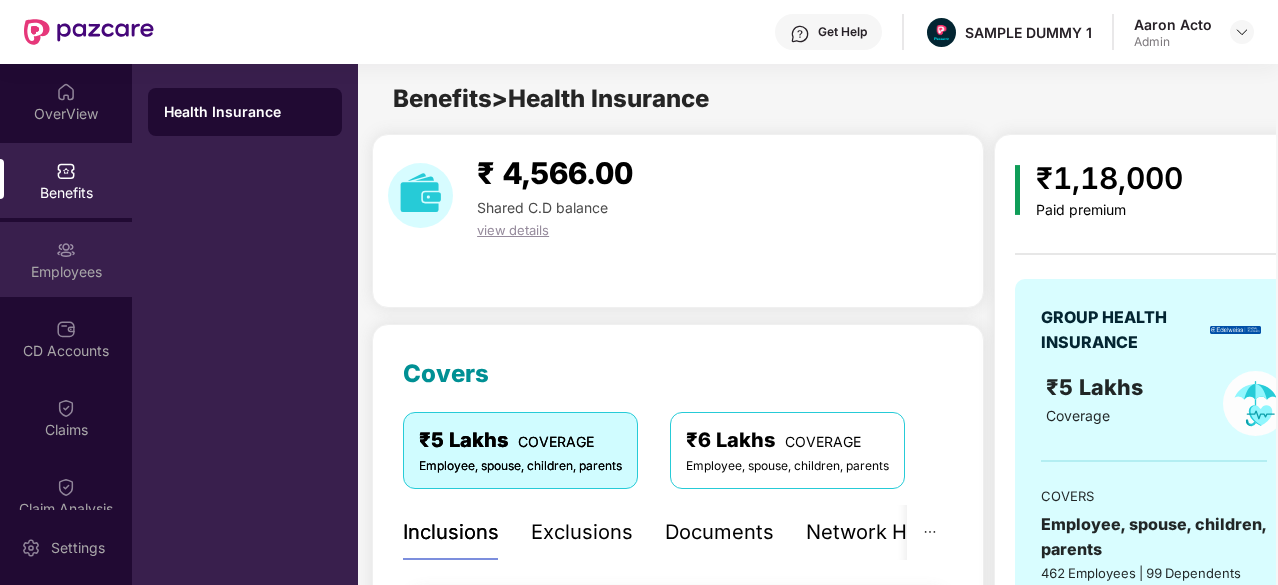 click on "Employees" at bounding box center (66, 272) 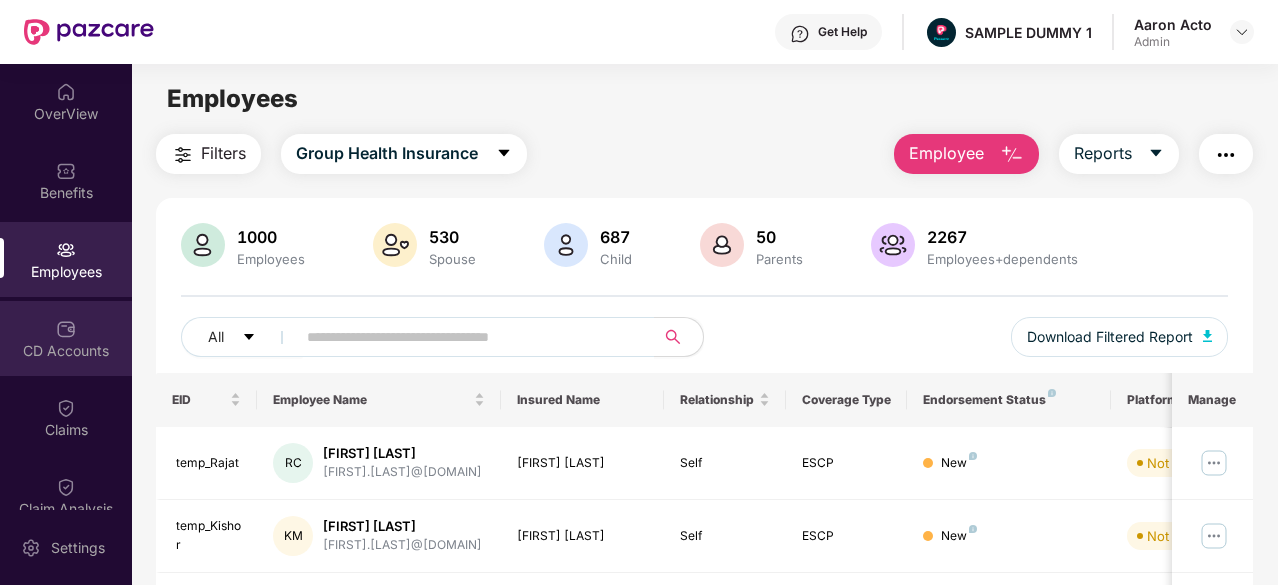 click on "CD Accounts" at bounding box center [66, 338] 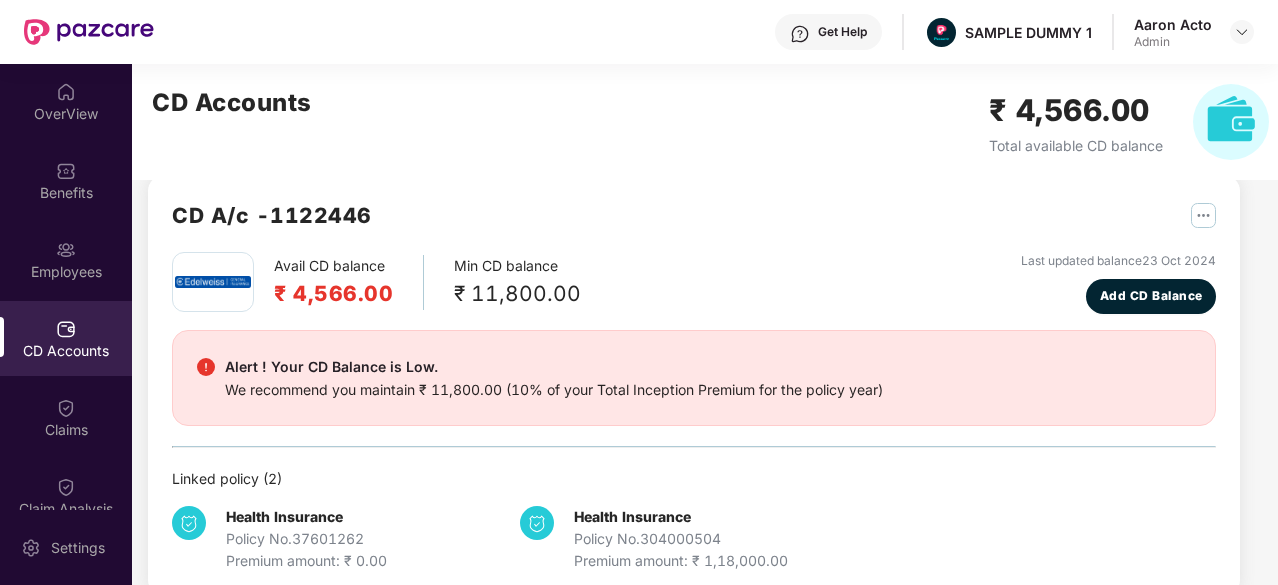 scroll, scrollTop: 13, scrollLeft: 0, axis: vertical 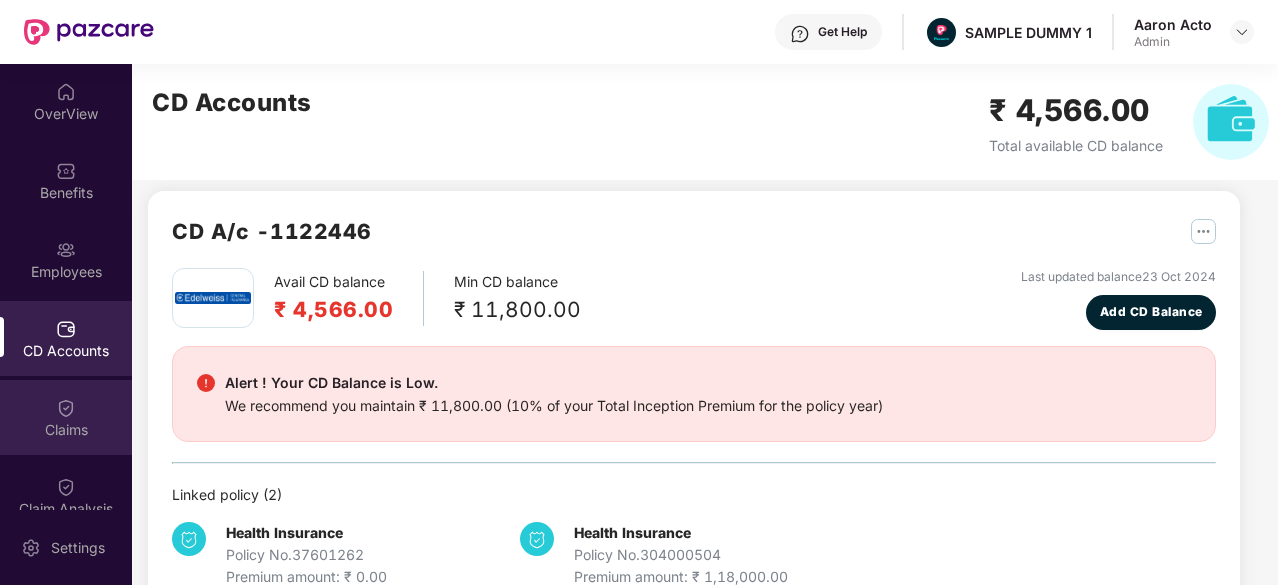 click on "Claims" at bounding box center [66, 430] 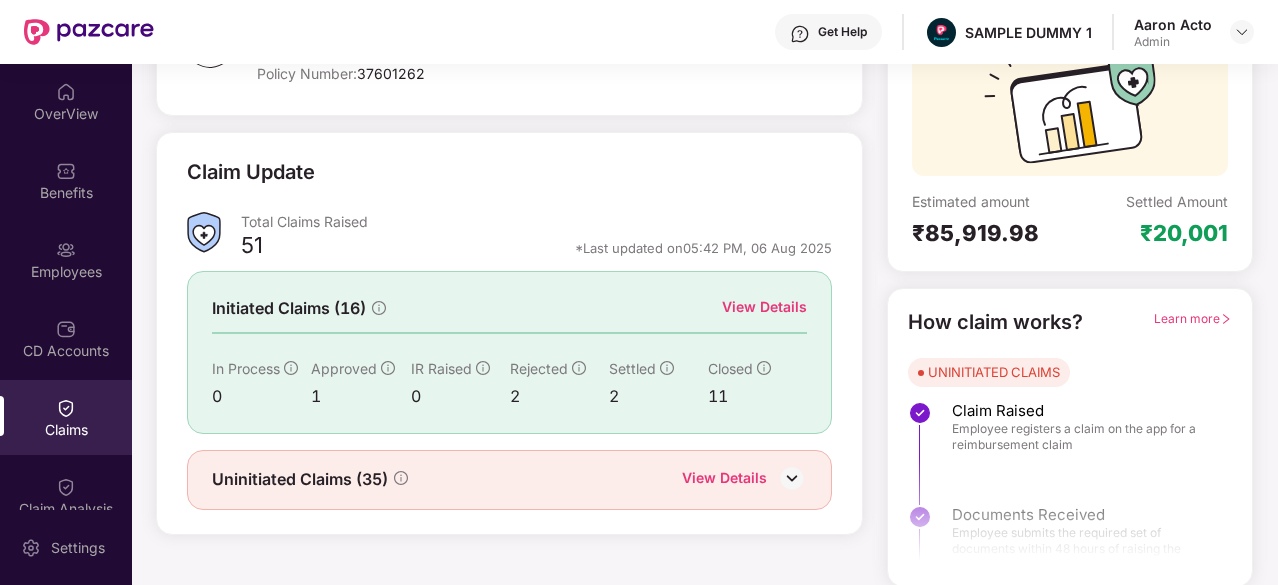 scroll, scrollTop: 0, scrollLeft: 0, axis: both 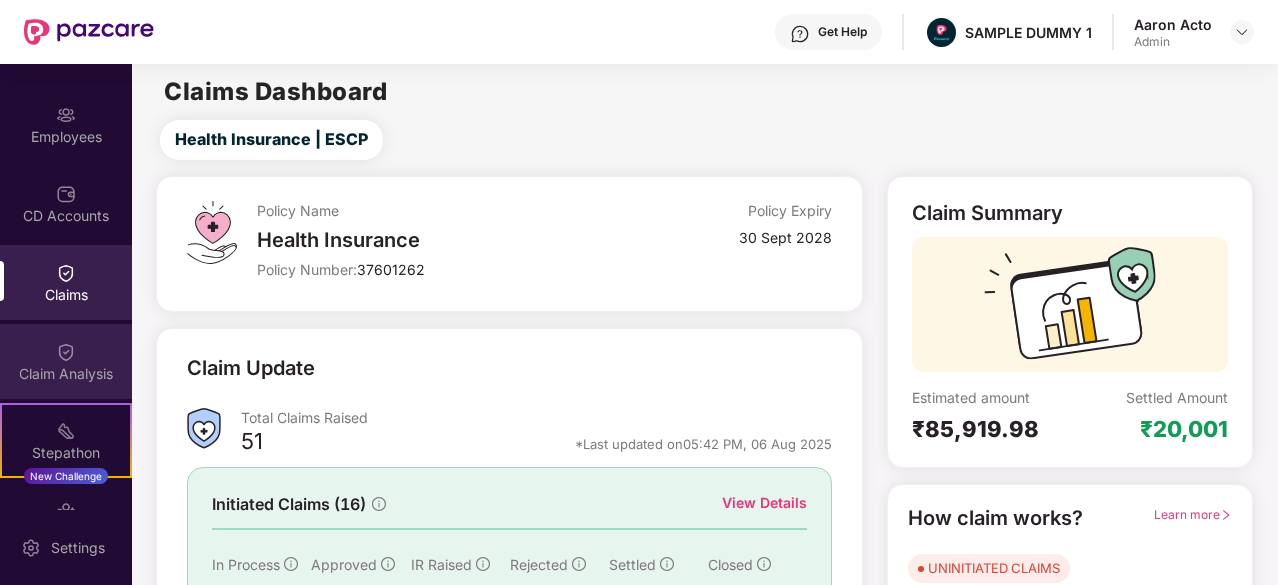 click on "Claim Analysis" at bounding box center (66, 361) 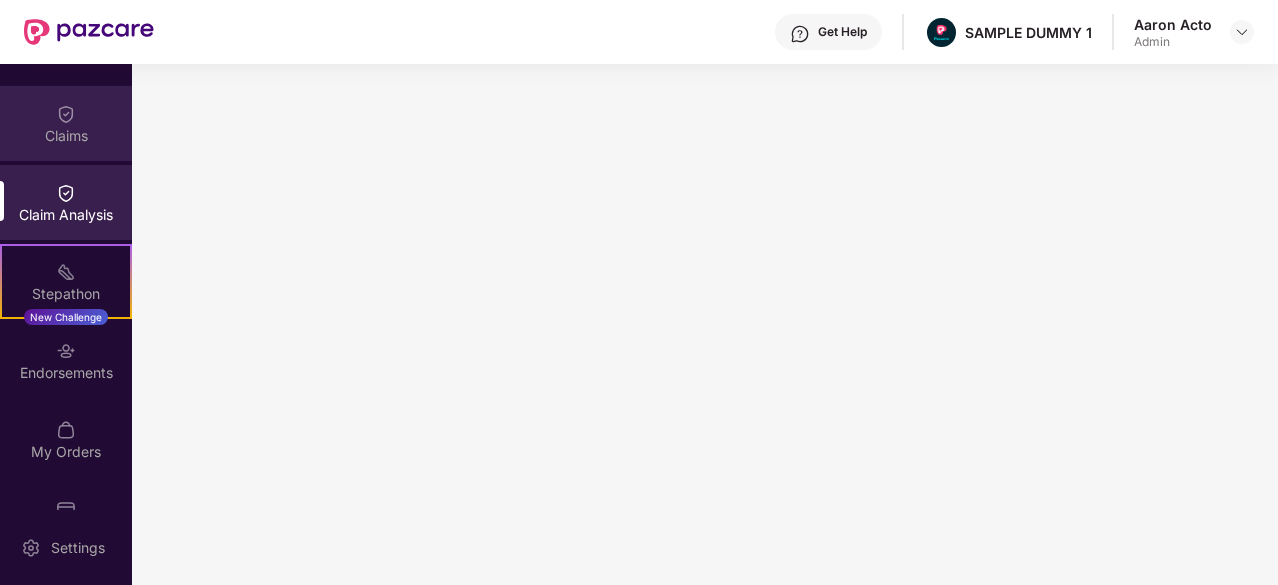 scroll, scrollTop: 343, scrollLeft: 0, axis: vertical 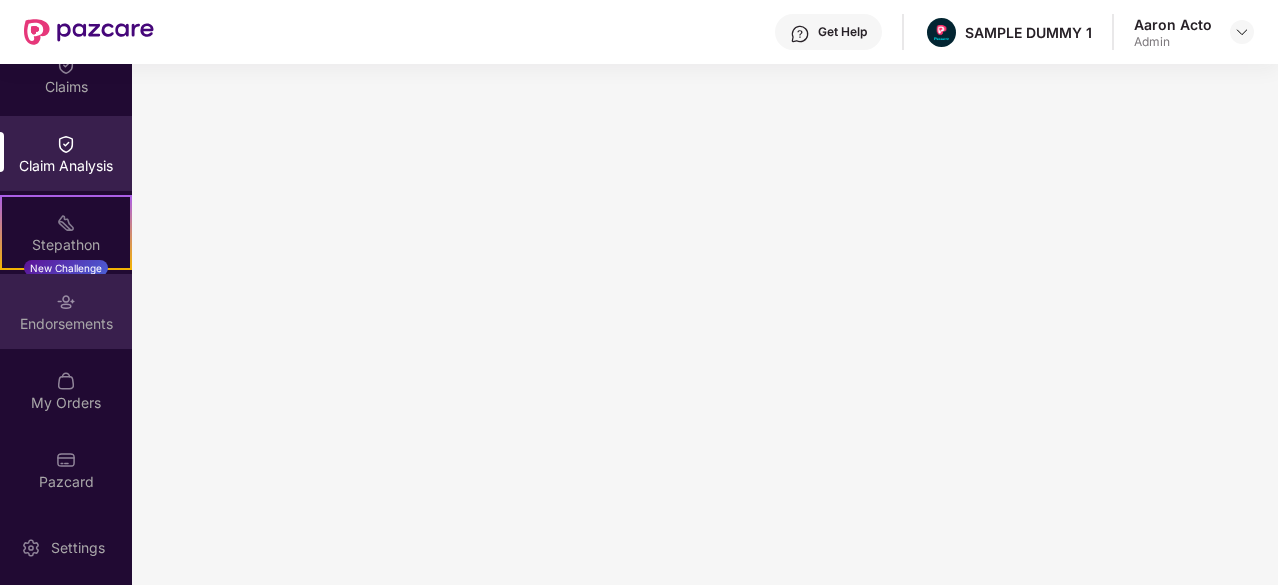 click on "Endorsements" at bounding box center [66, 311] 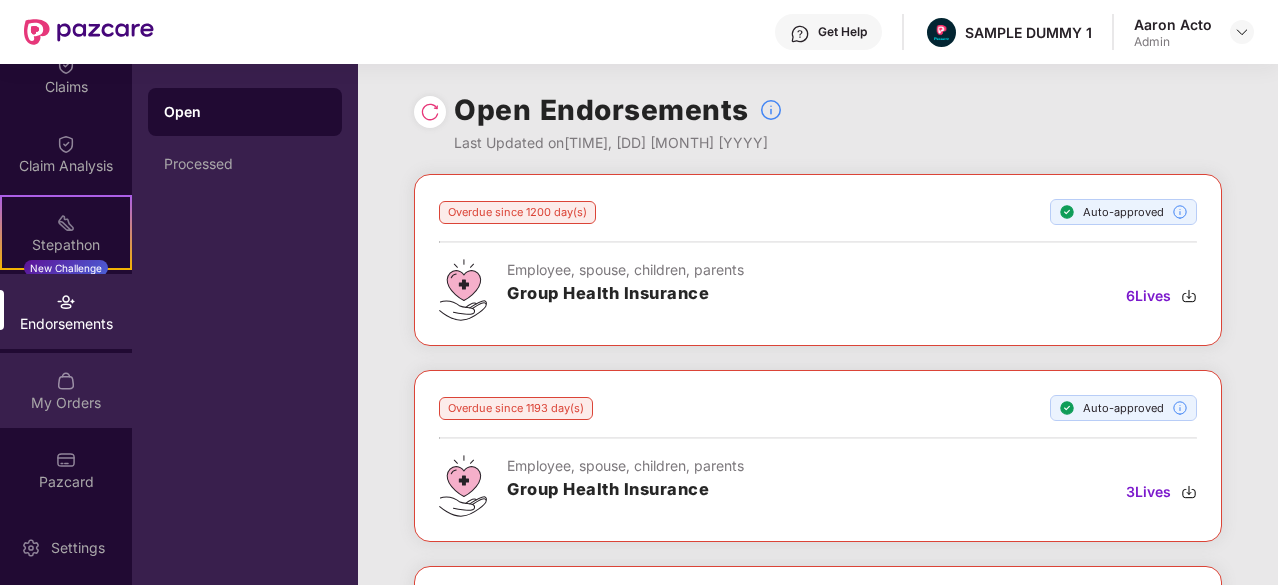 click on "My Orders" at bounding box center [66, 403] 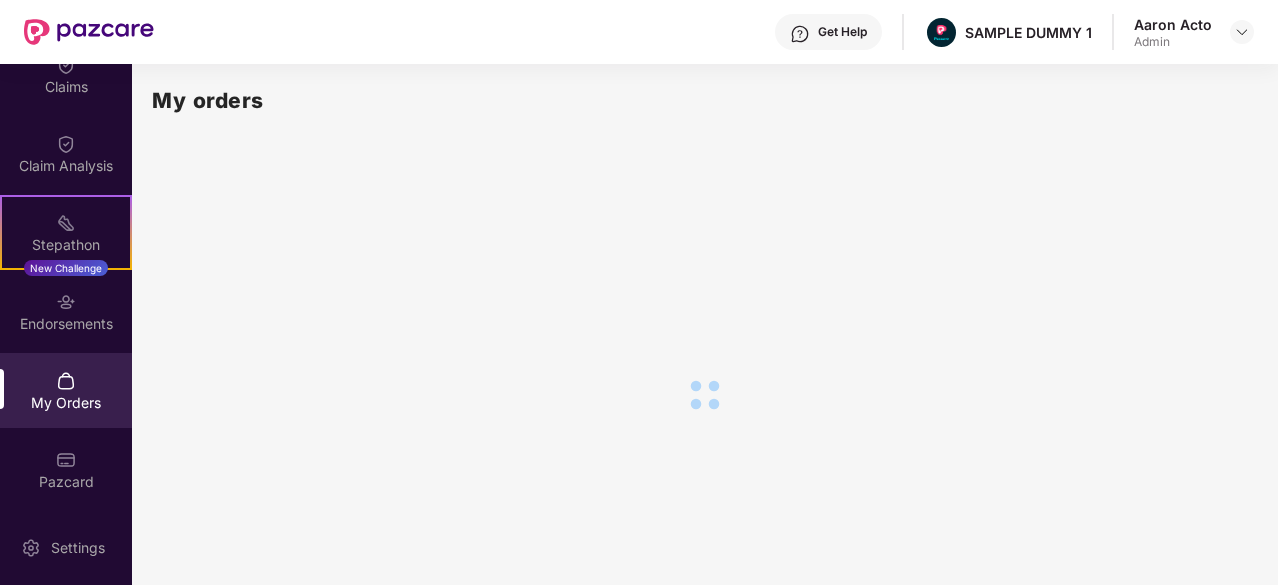 click on "Get Help SAMPLE DUMMY 1 Aaron Acto Admin" at bounding box center [704, 32] 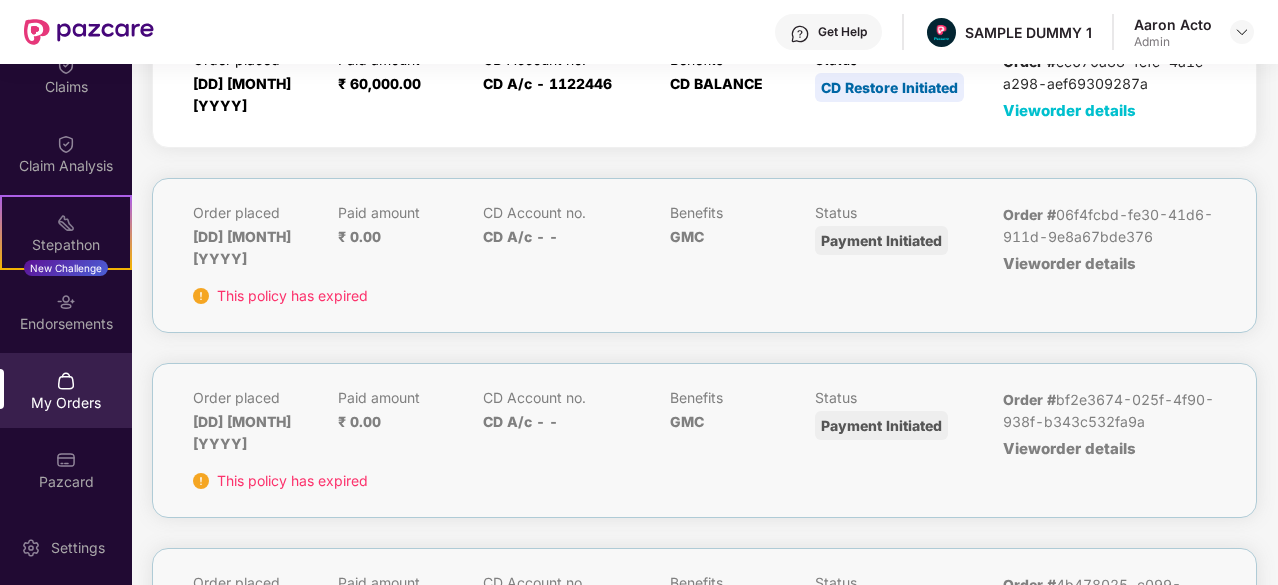 scroll, scrollTop: 429, scrollLeft: 0, axis: vertical 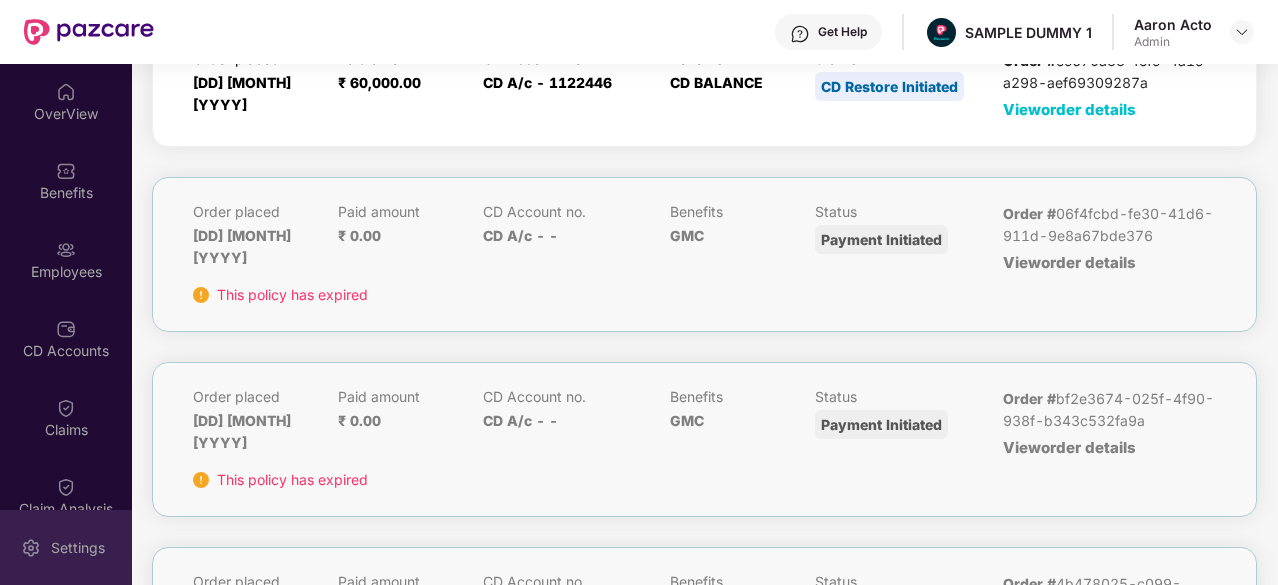 click on "Settings" at bounding box center [78, 548] 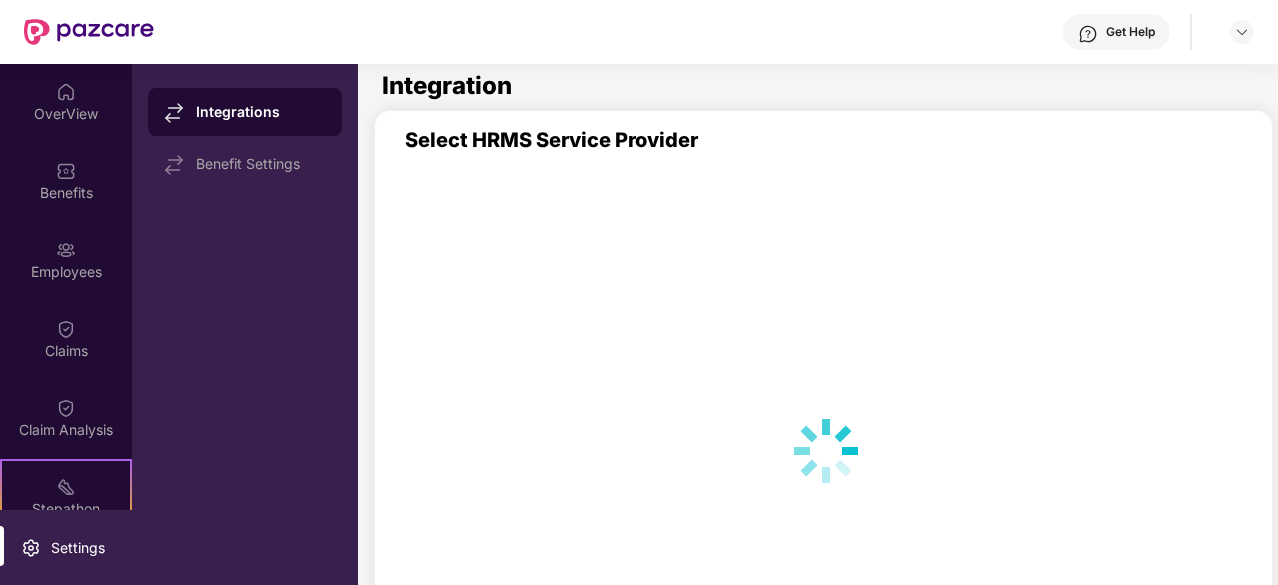 scroll, scrollTop: 0, scrollLeft: 0, axis: both 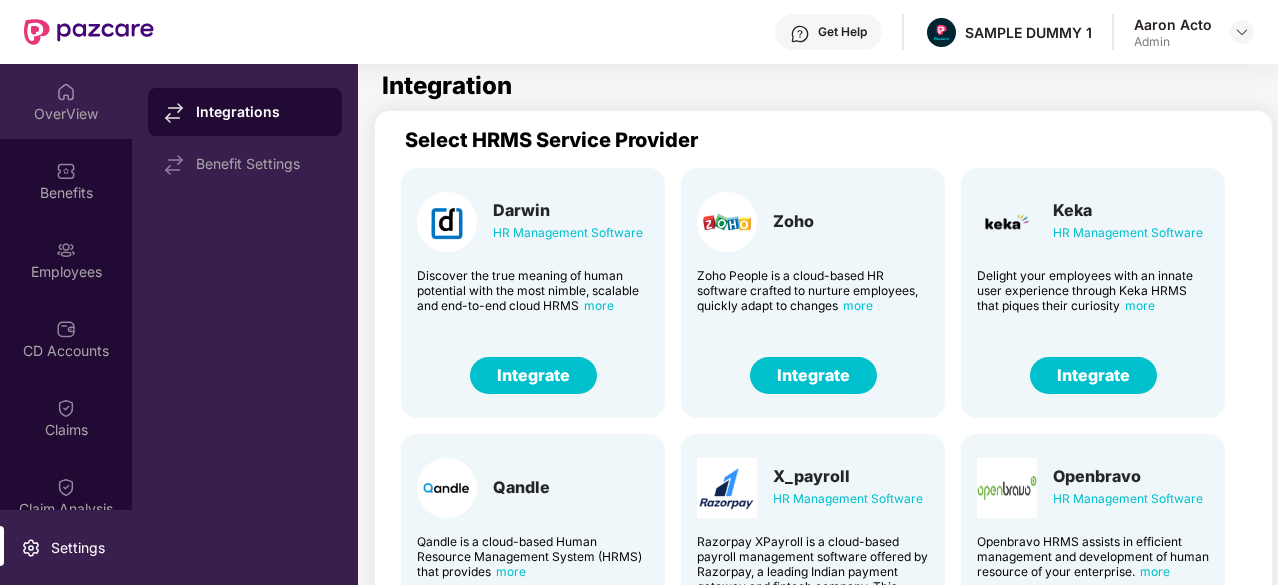 click at bounding box center (66, 92) 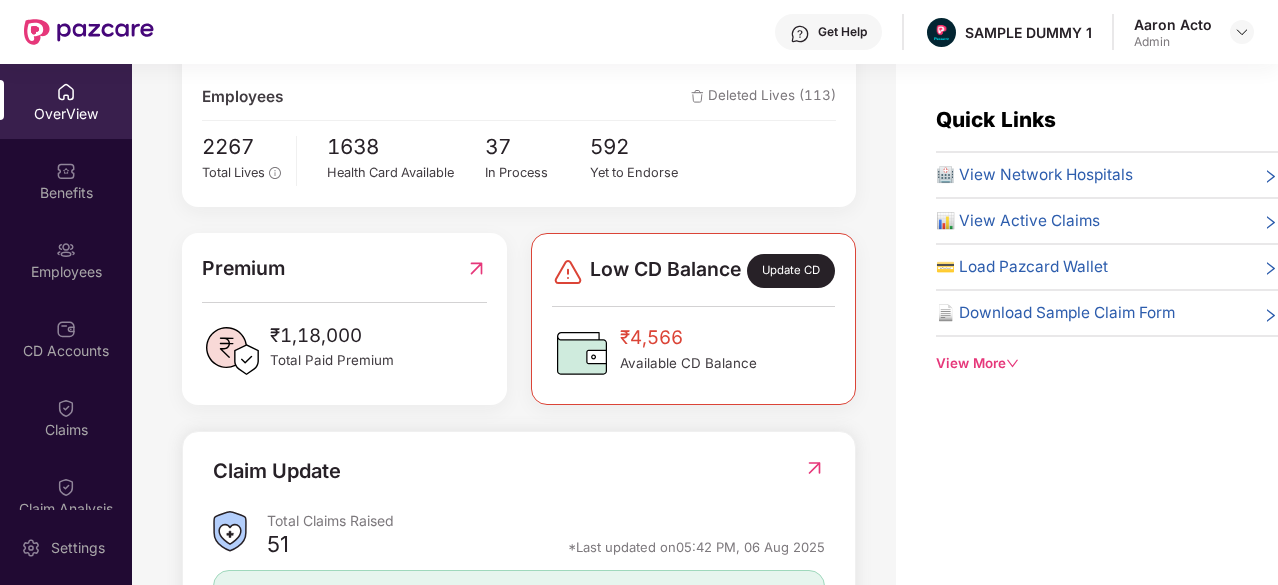 scroll, scrollTop: 655, scrollLeft: 0, axis: vertical 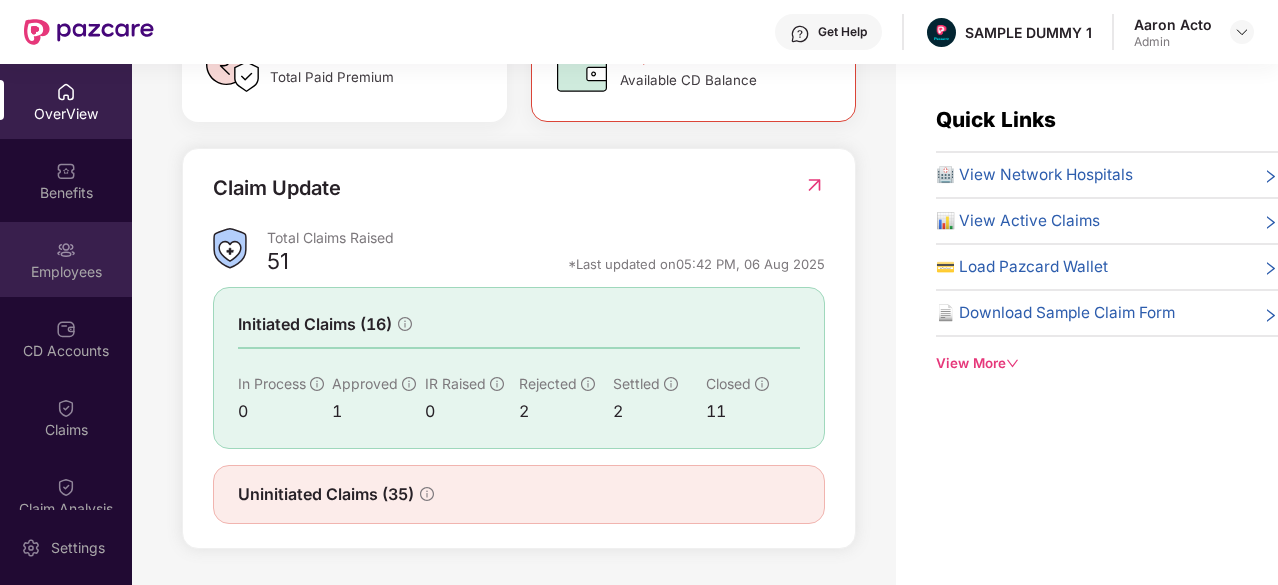 click on "Employees" at bounding box center (66, 259) 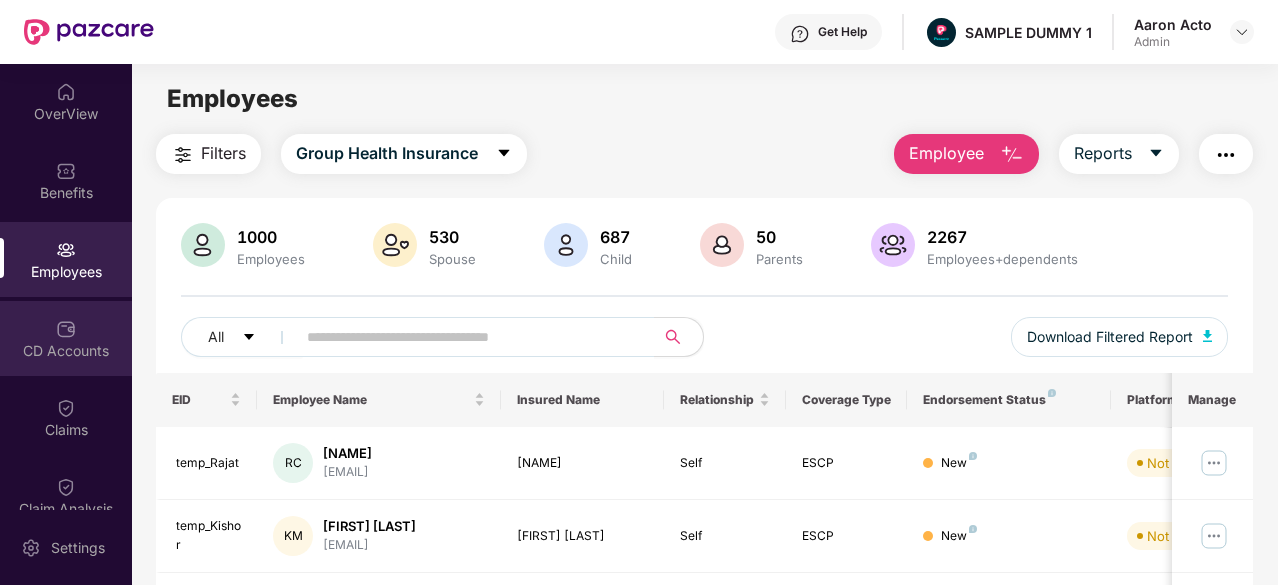 click on "CD Accounts" at bounding box center [66, 338] 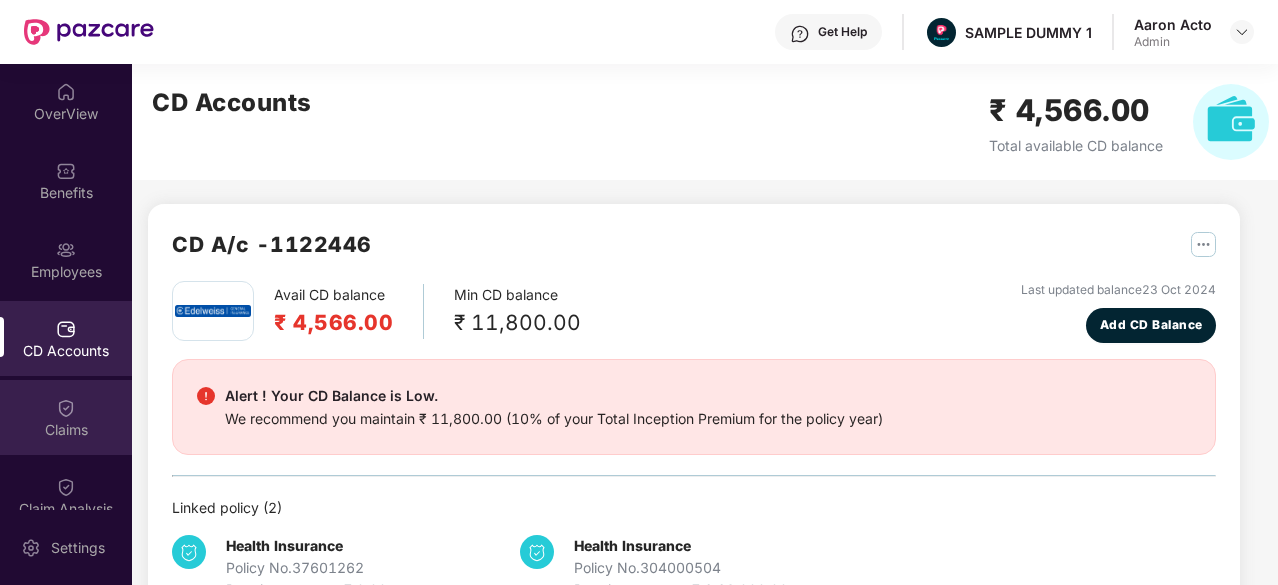 click at bounding box center [66, 408] 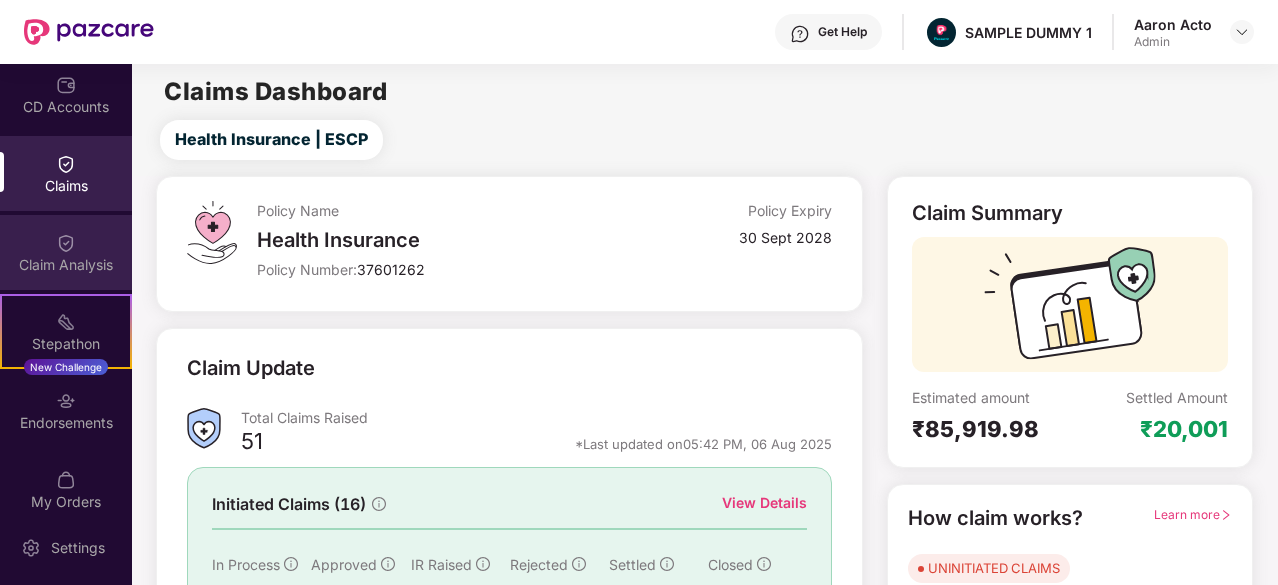 scroll, scrollTop: 0, scrollLeft: 0, axis: both 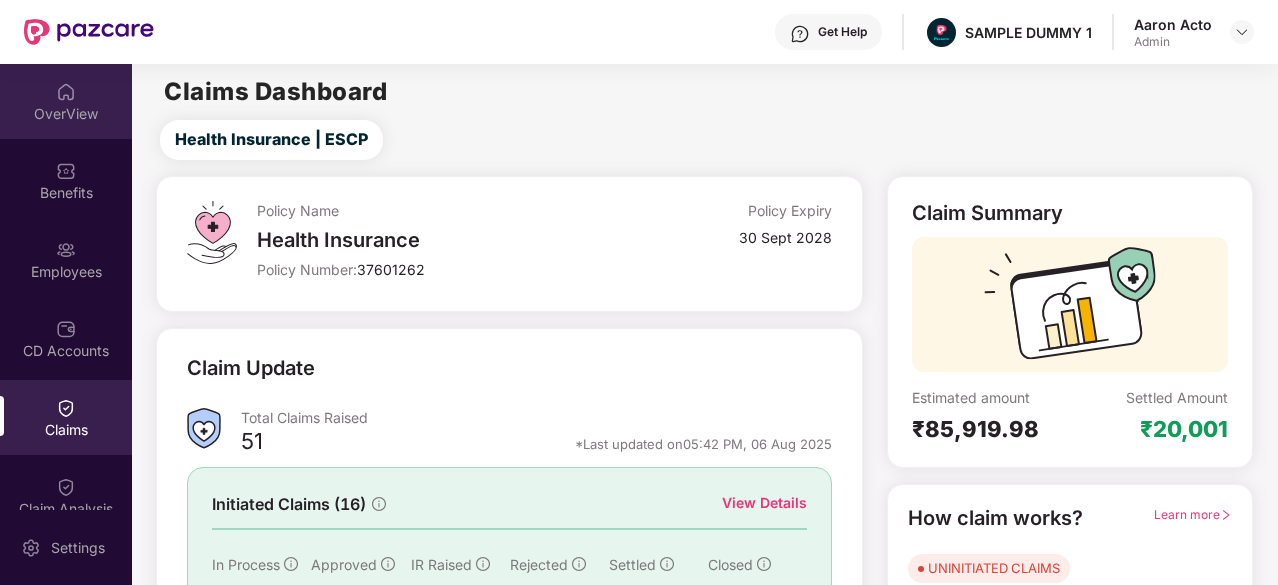 click on "OverView" at bounding box center (66, 114) 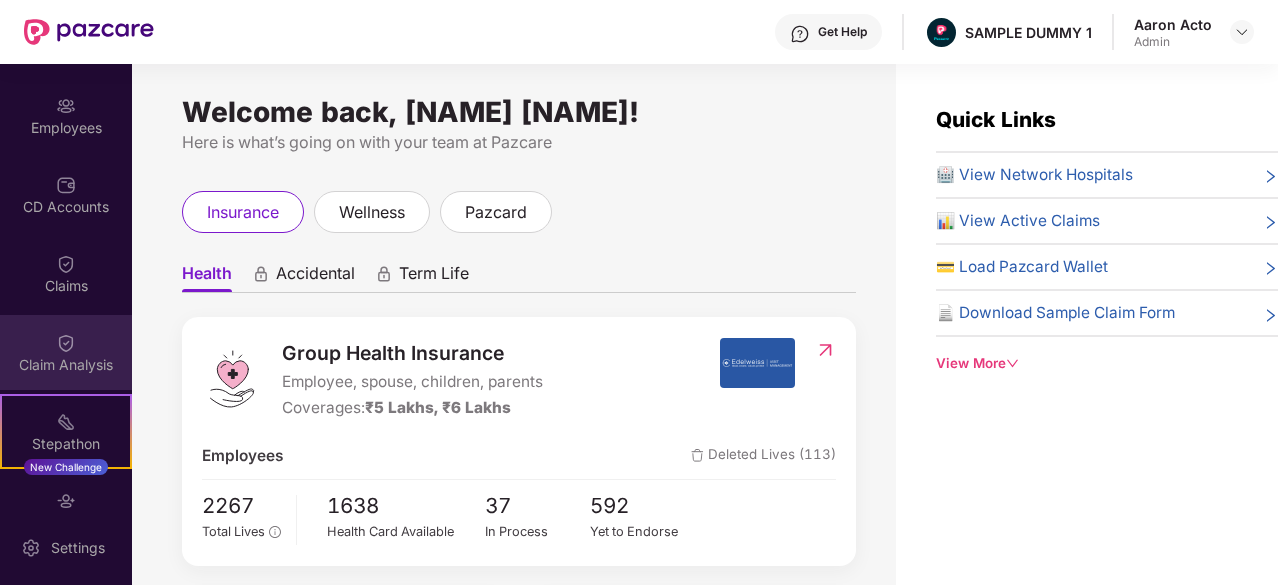scroll, scrollTop: 157, scrollLeft: 0, axis: vertical 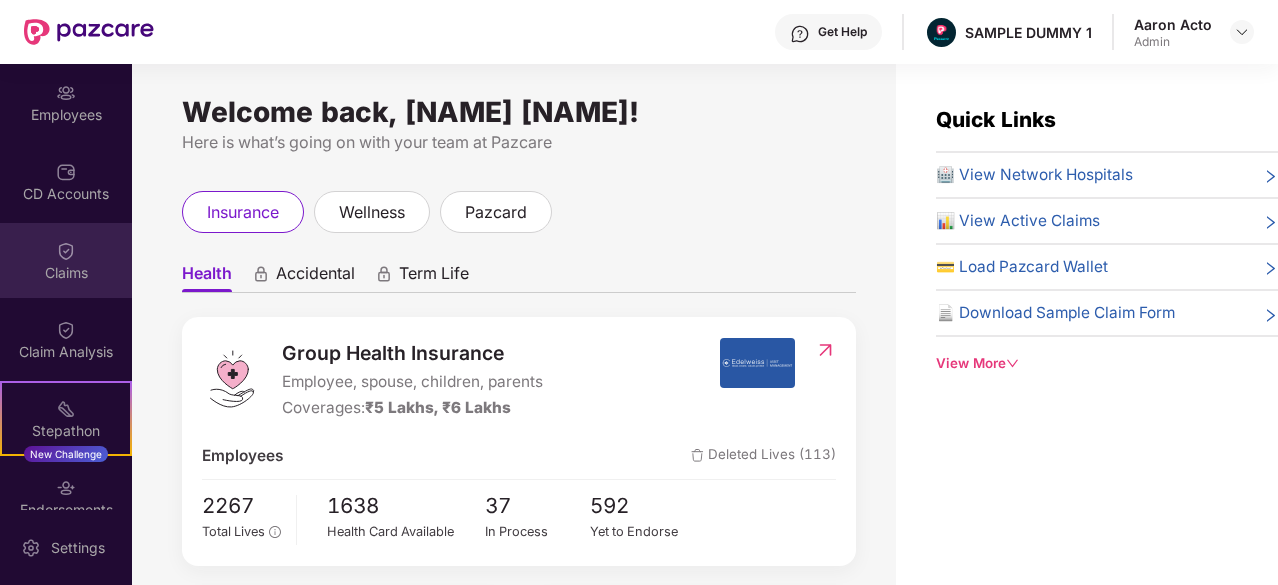 click on "Claims" at bounding box center (66, 260) 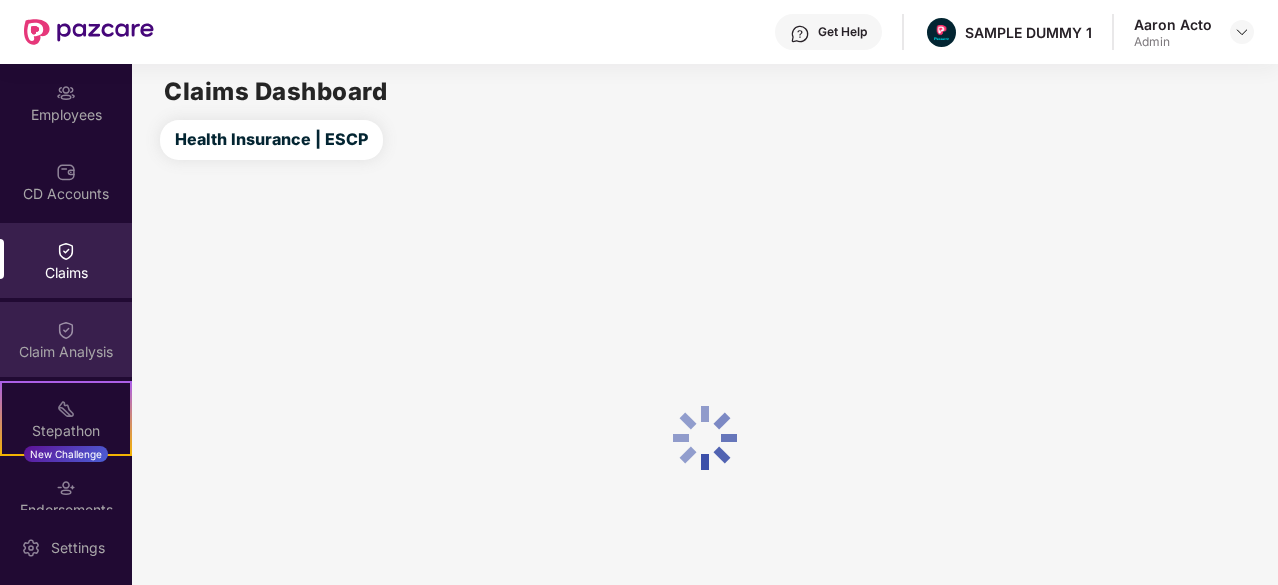 click on "Claim Analysis" at bounding box center [66, 339] 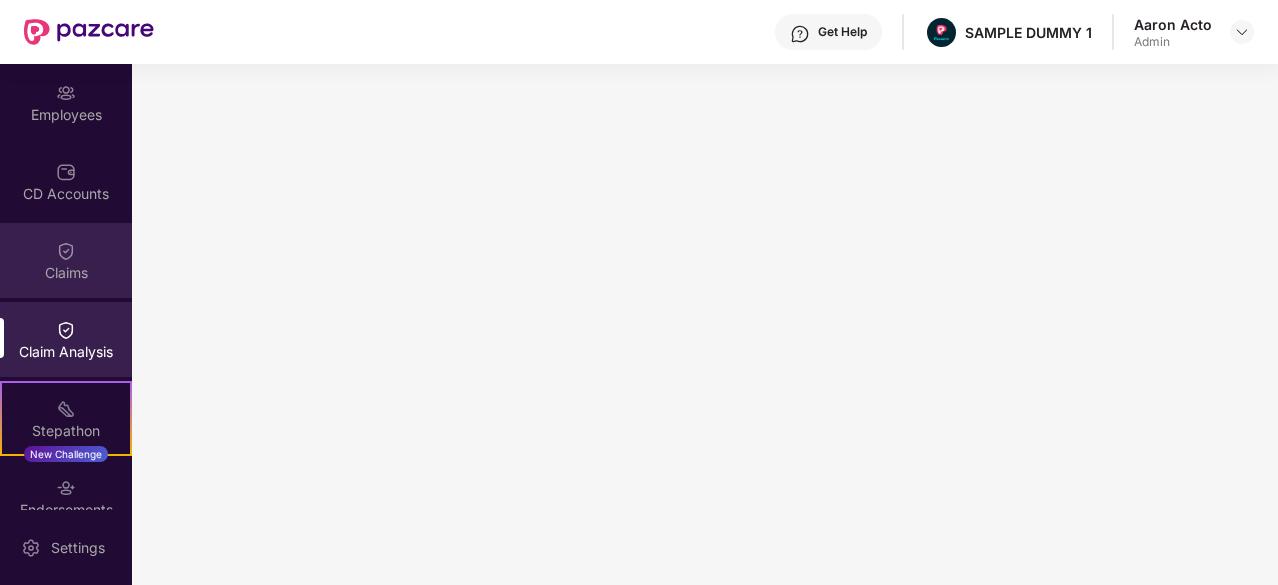 scroll, scrollTop: 0, scrollLeft: 0, axis: both 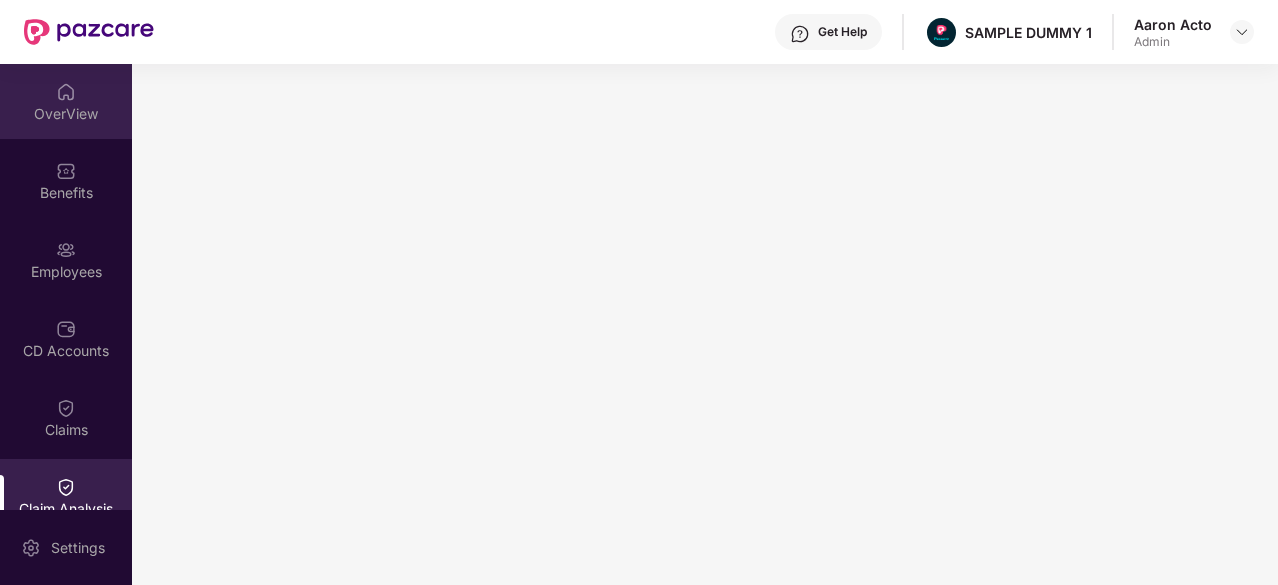 click on "OverView" at bounding box center [66, 114] 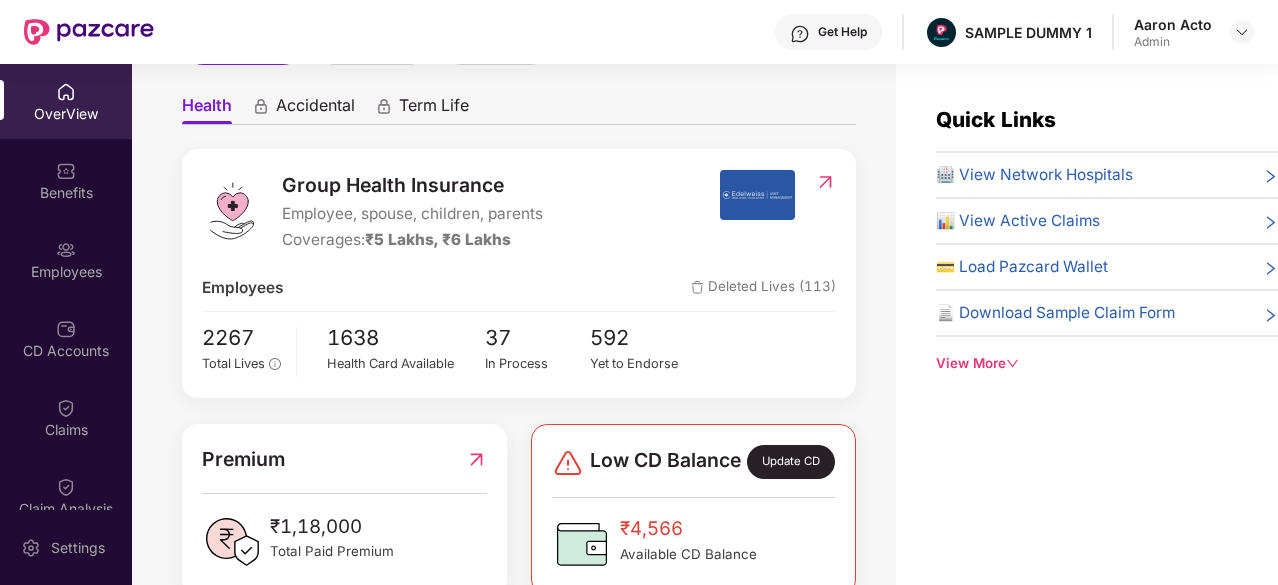 scroll, scrollTop: 0, scrollLeft: 0, axis: both 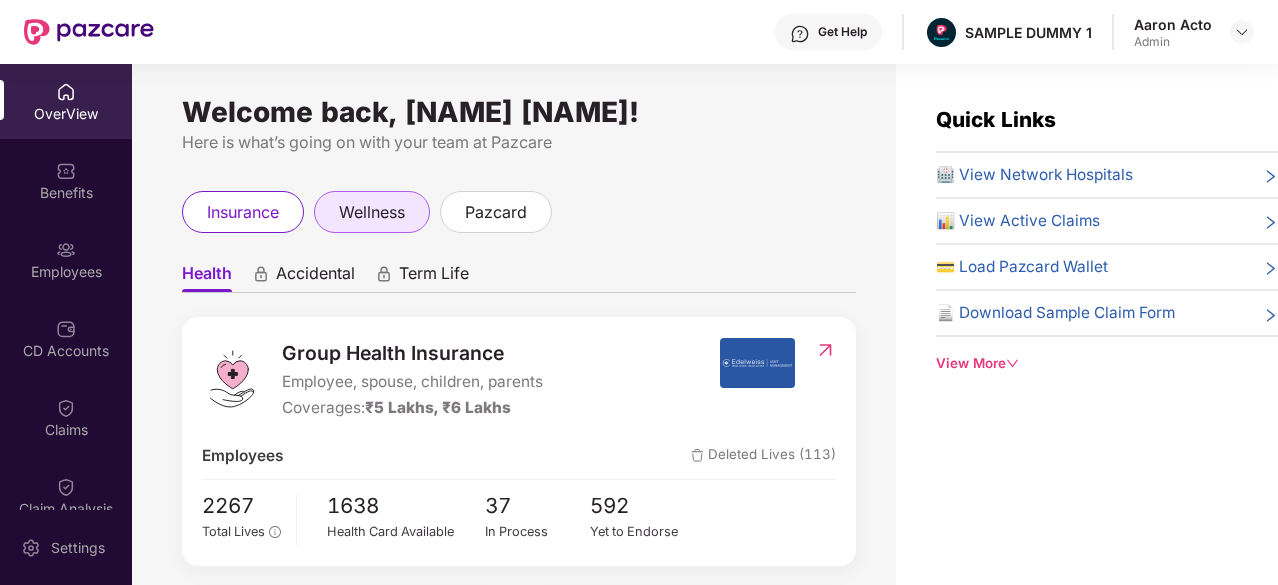click on "wellness" at bounding box center [372, 212] 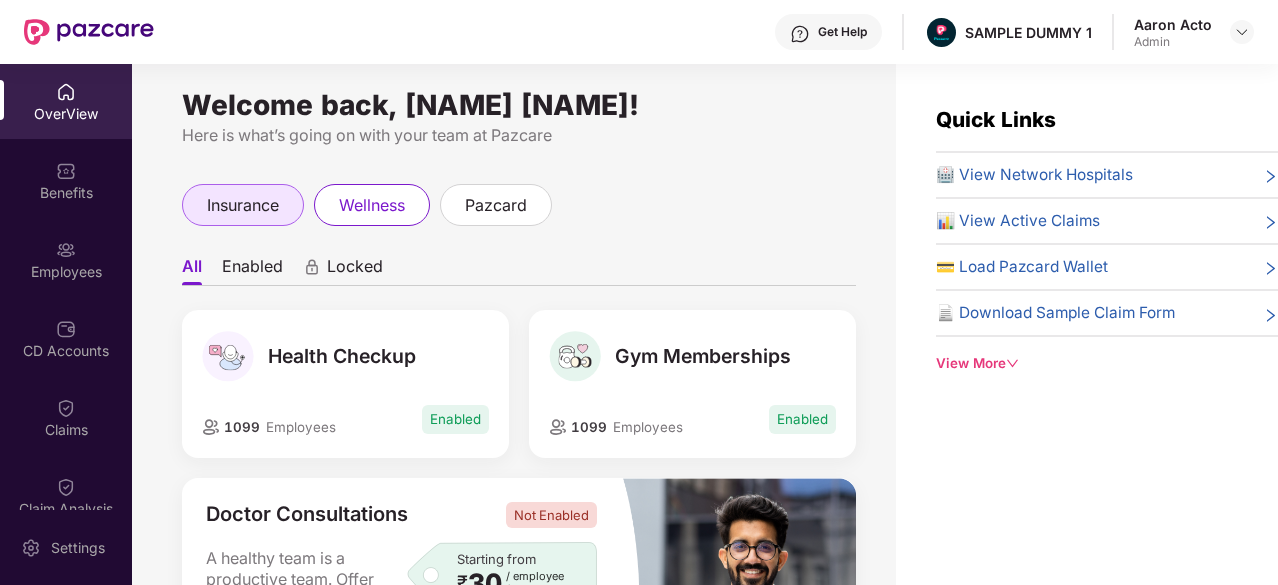 scroll, scrollTop: 0, scrollLeft: 0, axis: both 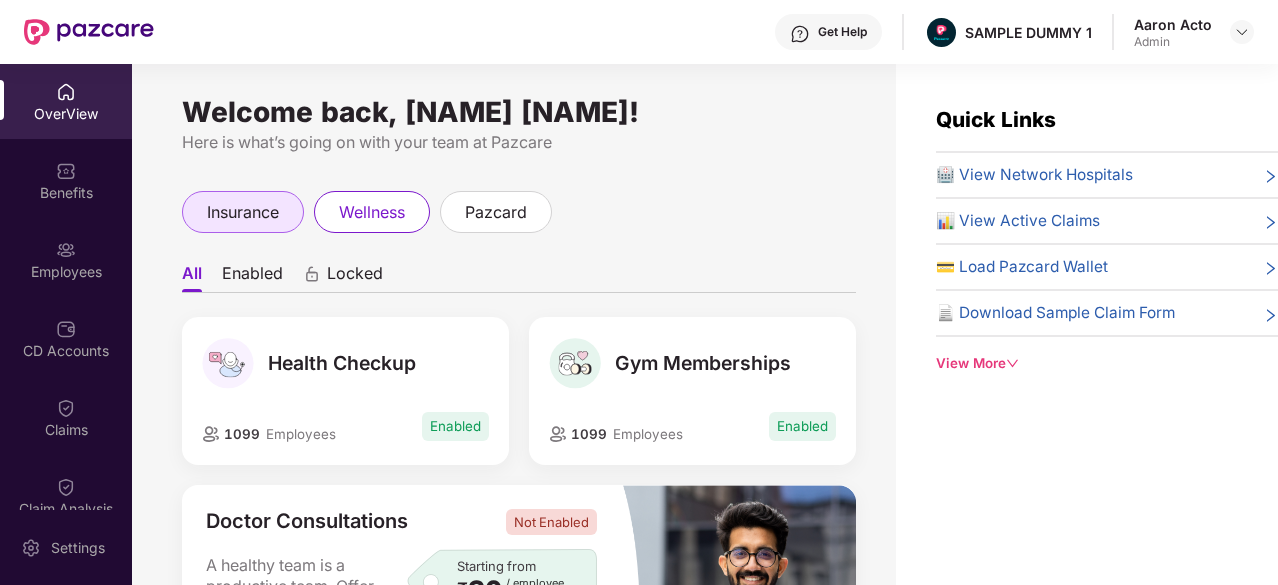 click on "insurance" at bounding box center (243, 212) 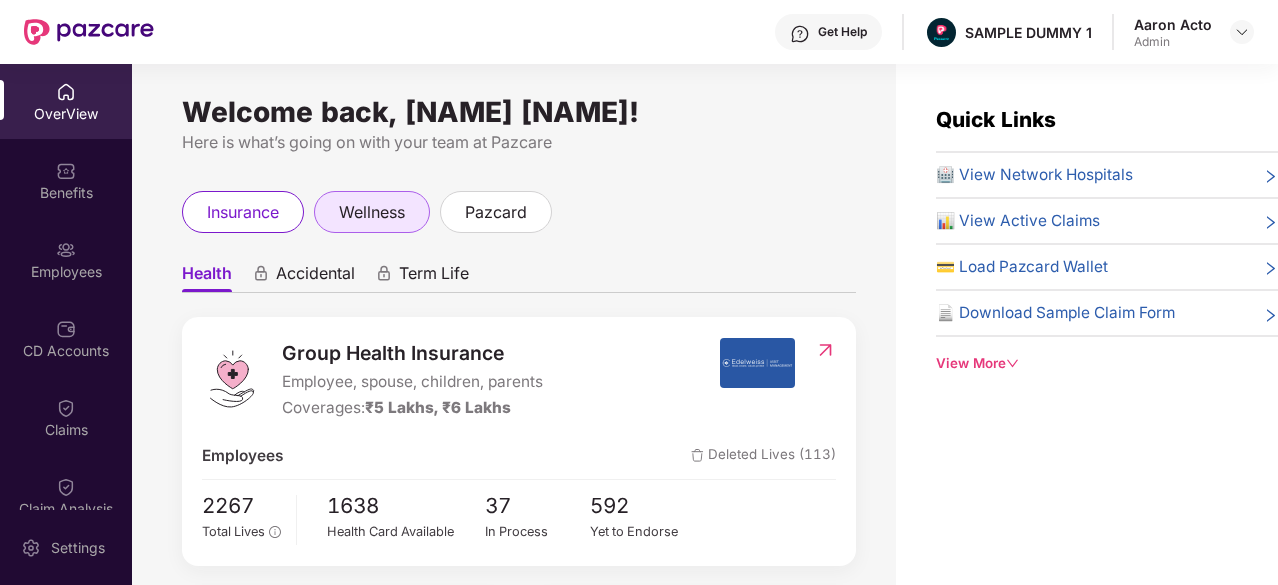 click on "wellness" at bounding box center [372, 212] 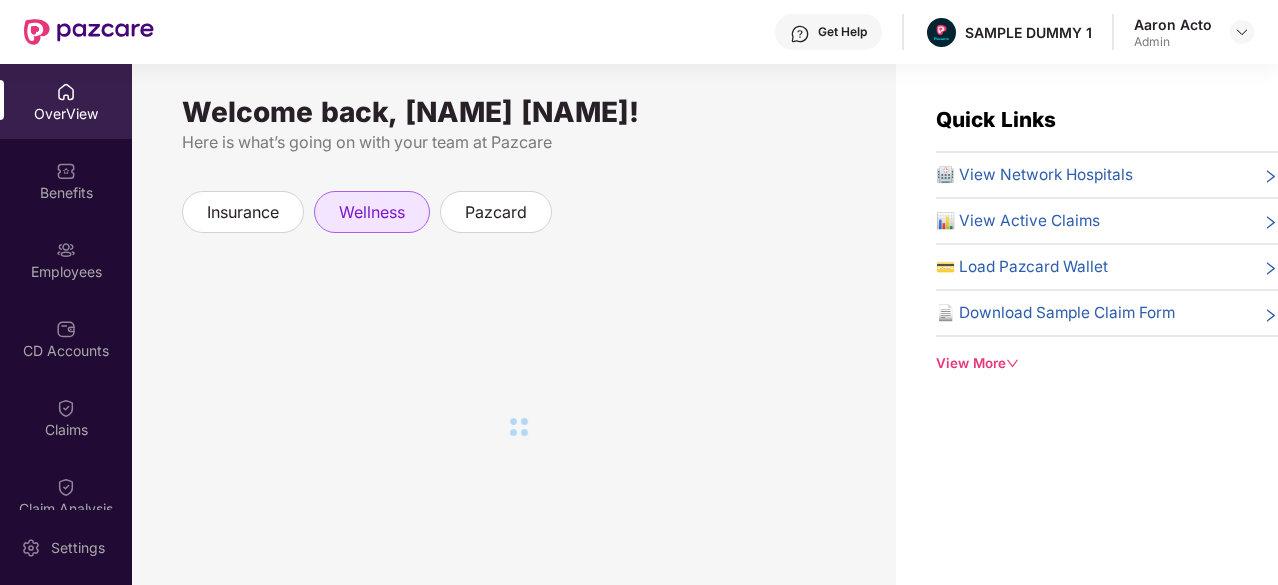 scroll, scrollTop: 64, scrollLeft: 0, axis: vertical 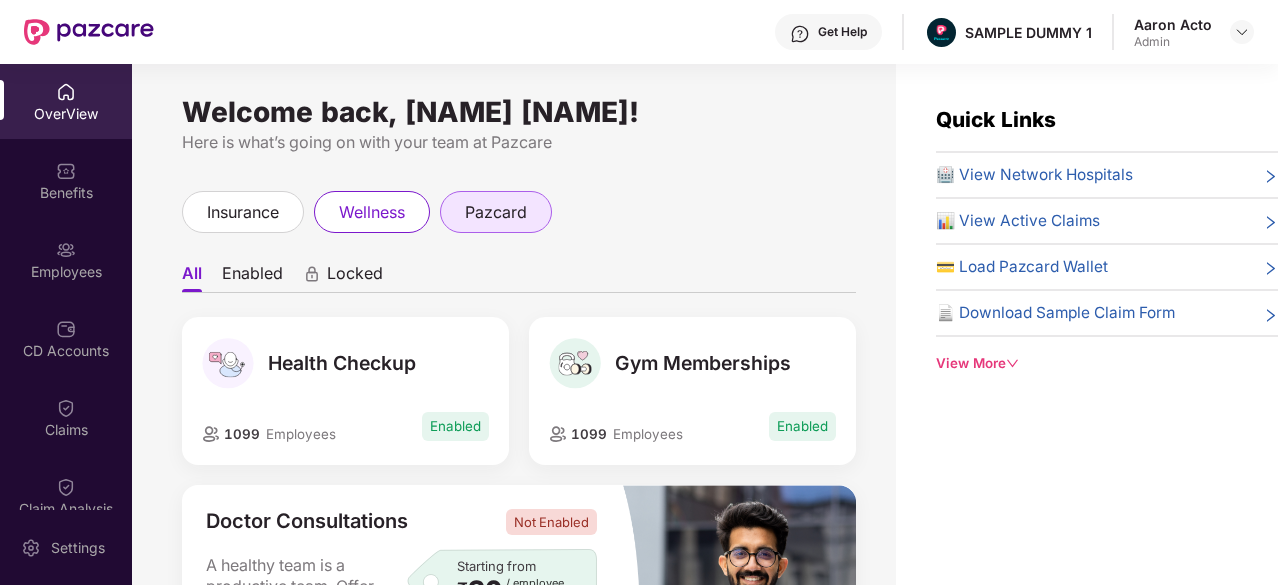click on "pazcard" at bounding box center (496, 212) 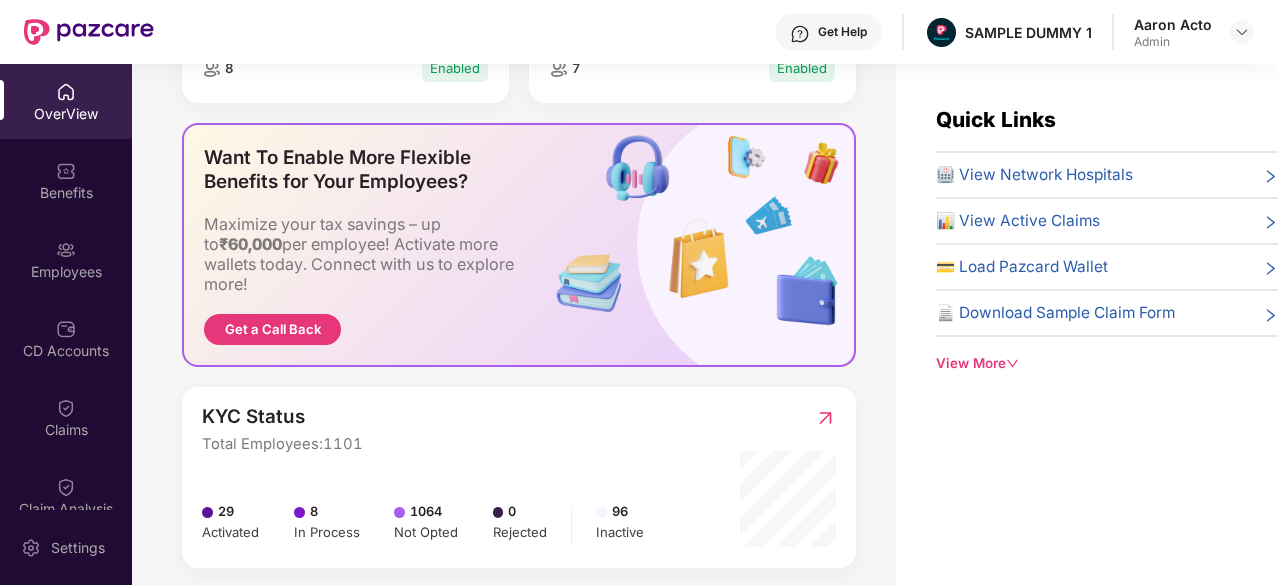 scroll, scrollTop: 404, scrollLeft: 0, axis: vertical 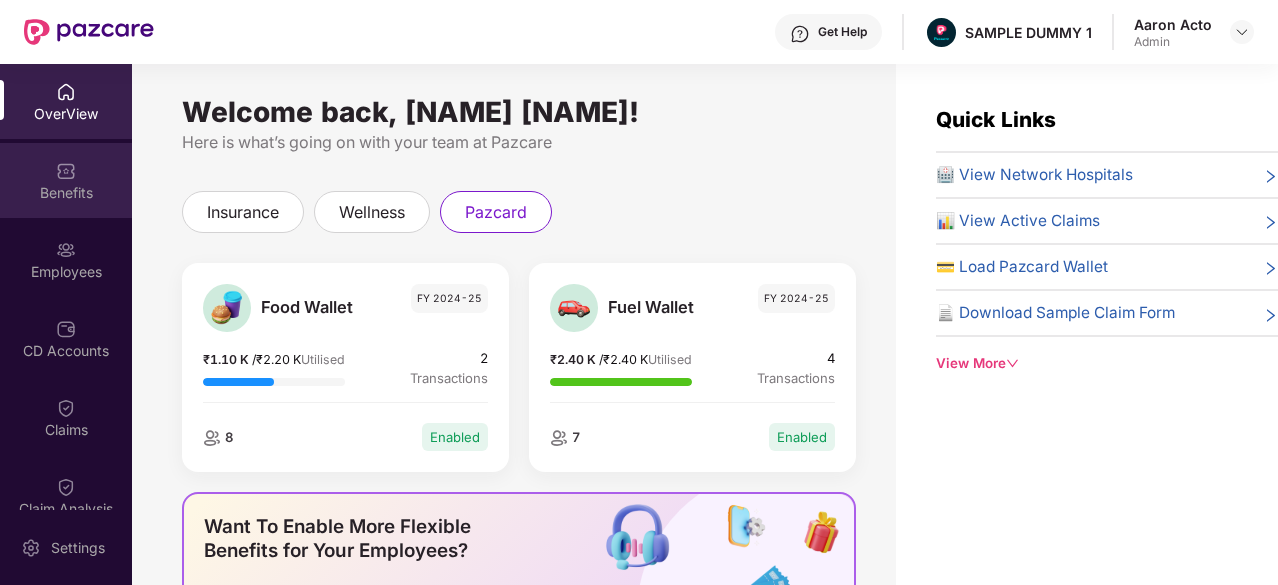 click on "Benefits" at bounding box center (66, 193) 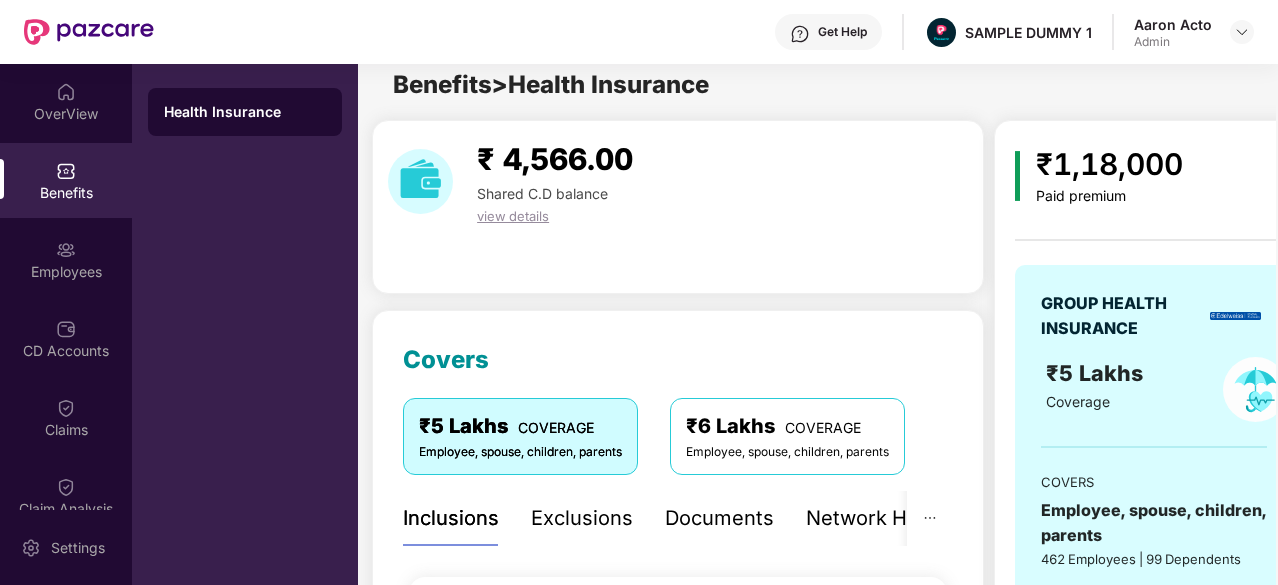scroll, scrollTop: 0, scrollLeft: 0, axis: both 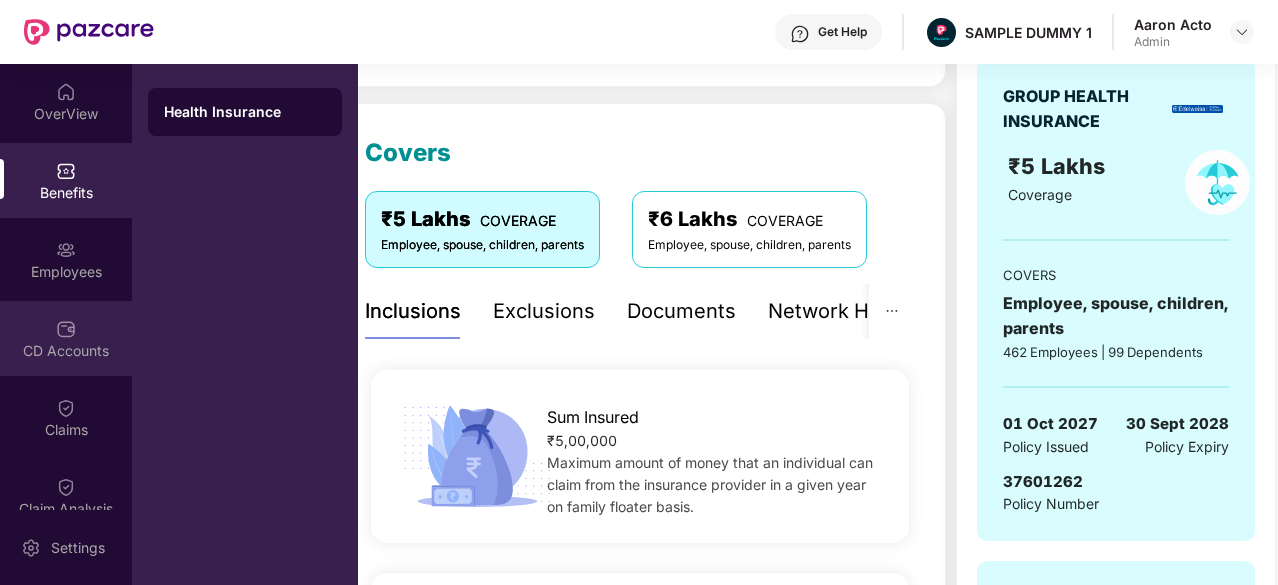click on "CD Accounts" at bounding box center [66, 351] 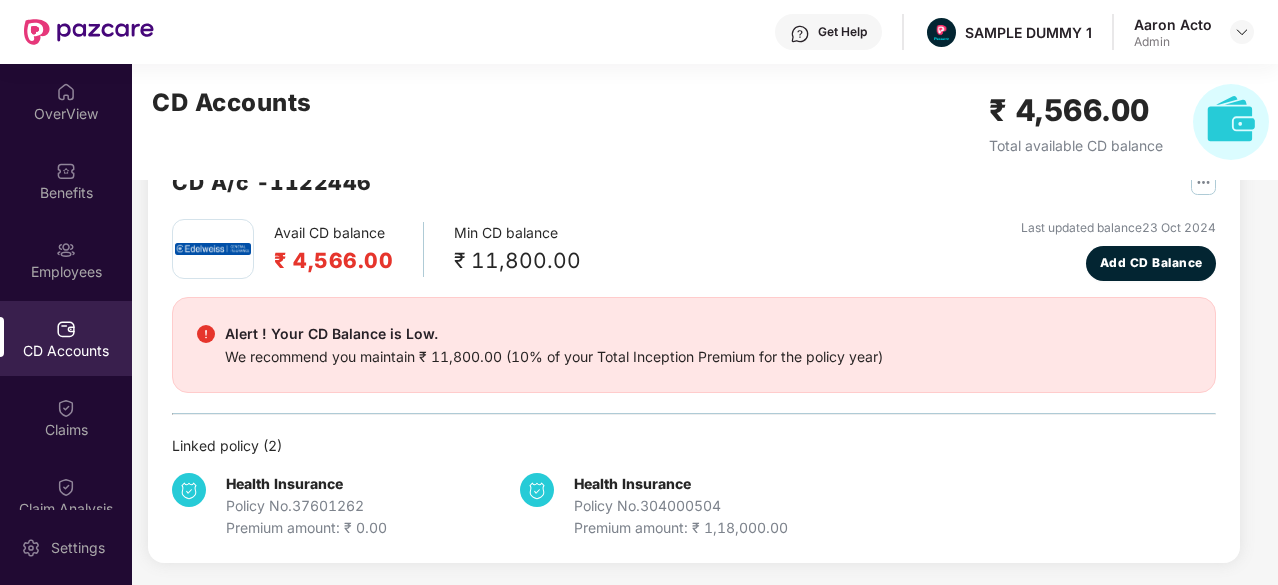 scroll, scrollTop: 0, scrollLeft: 0, axis: both 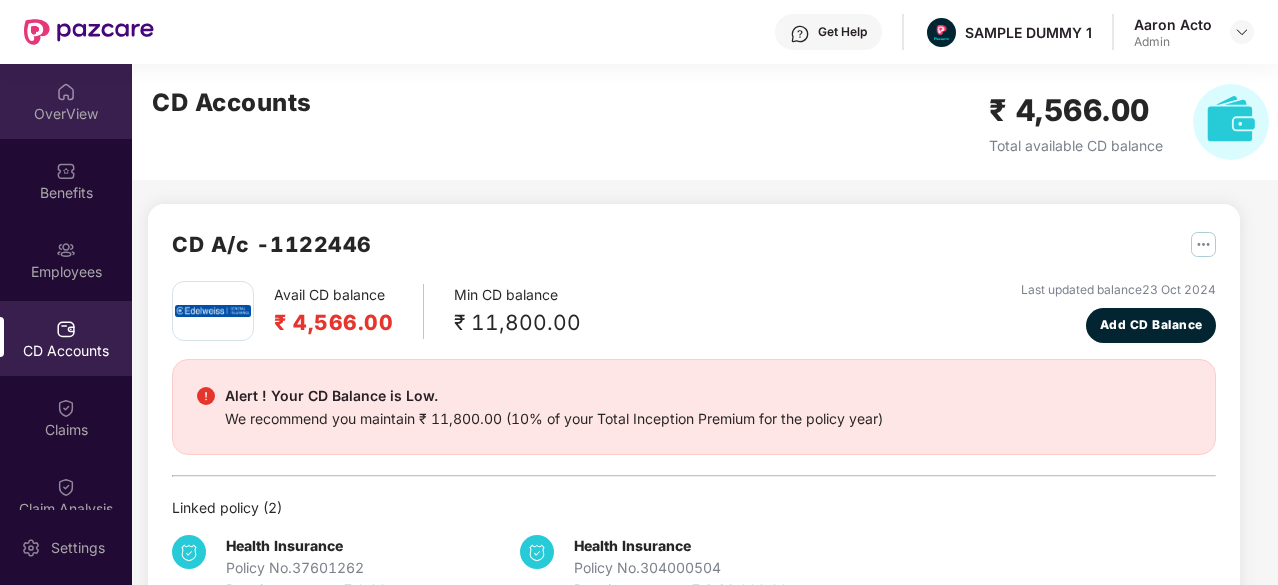 click on "OverView" at bounding box center (66, 101) 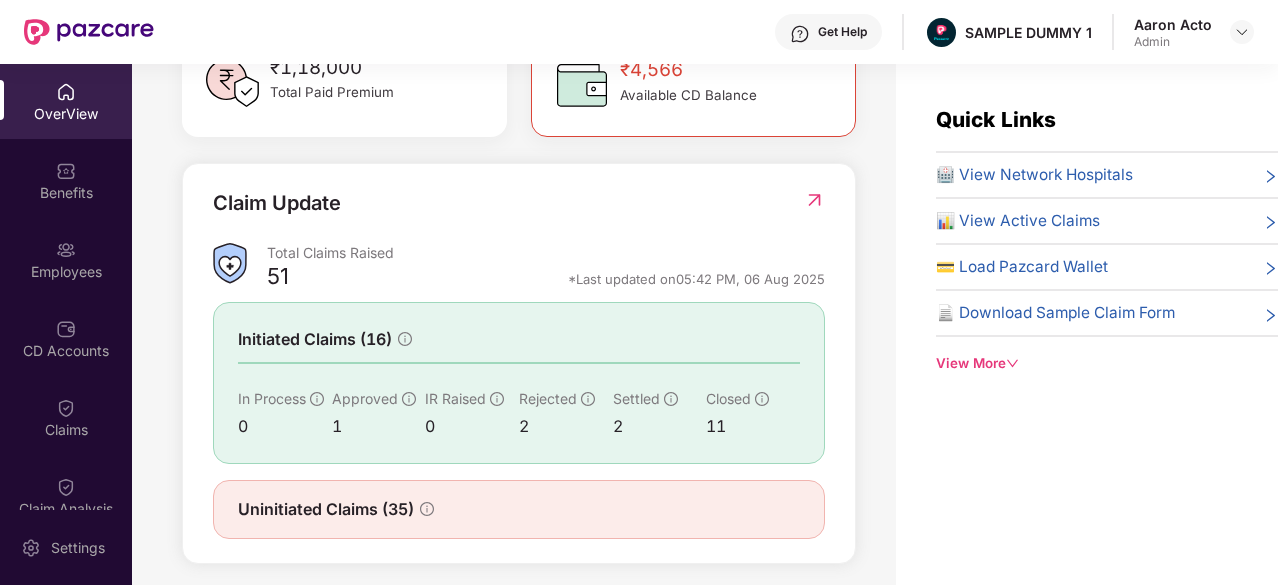 scroll, scrollTop: 636, scrollLeft: 0, axis: vertical 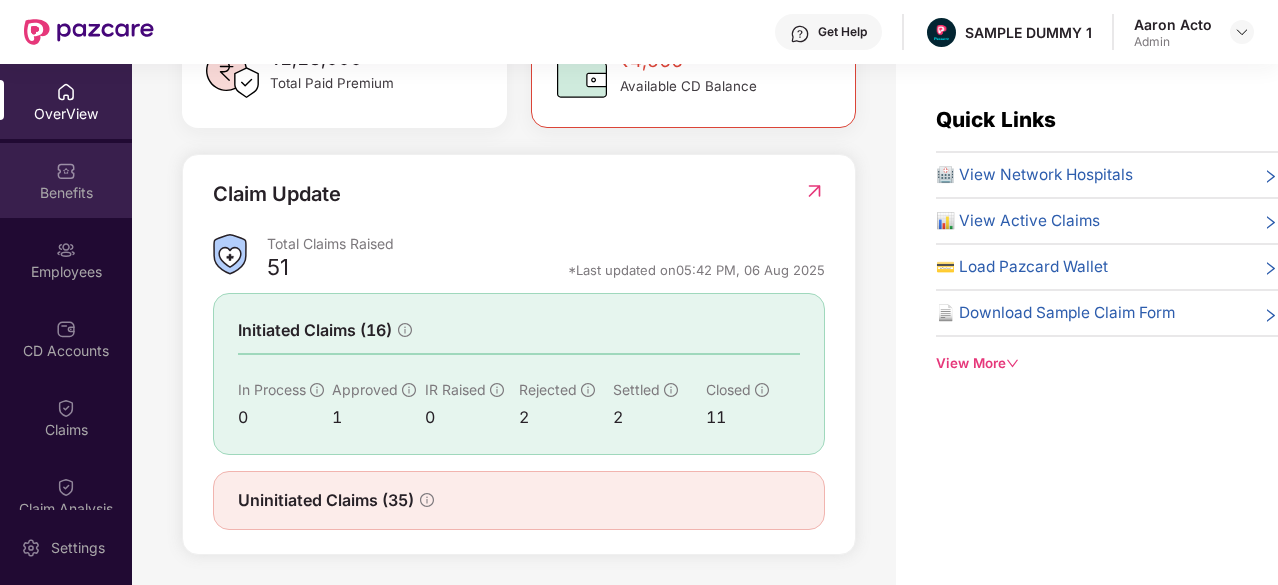 click at bounding box center [66, 169] 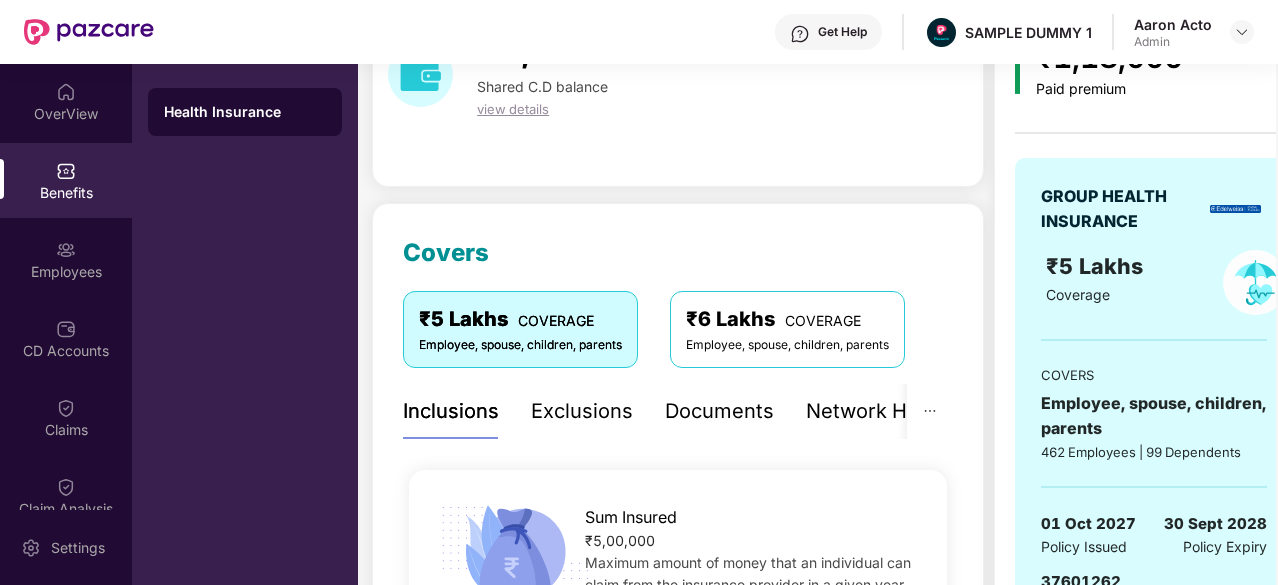scroll, scrollTop: 136, scrollLeft: 0, axis: vertical 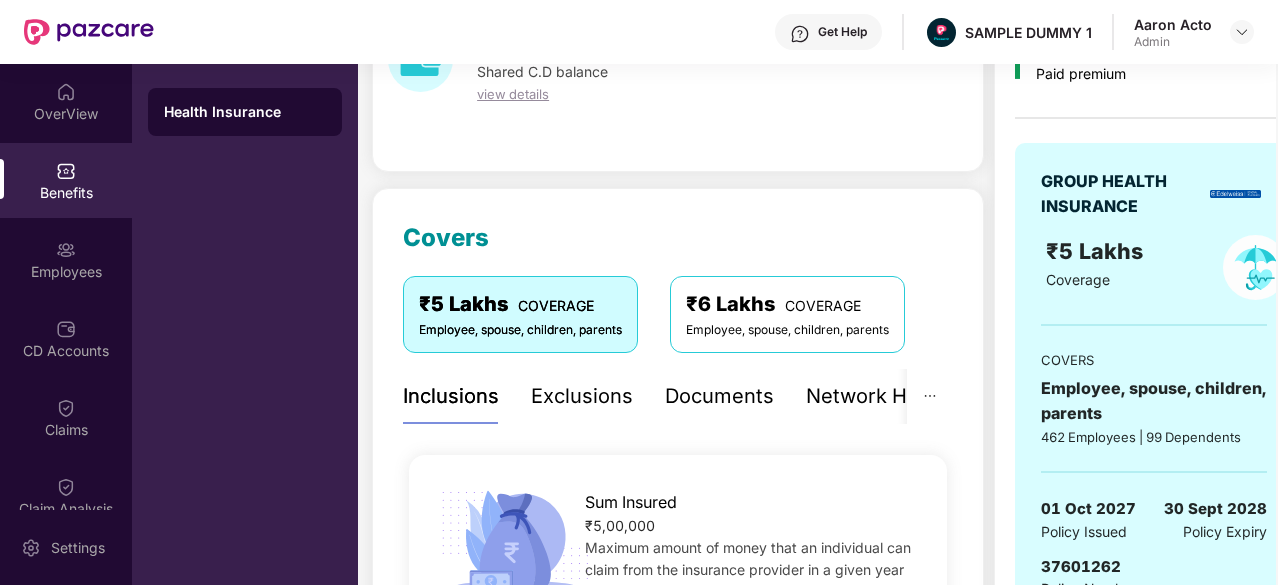 click on "Documents" at bounding box center (719, 396) 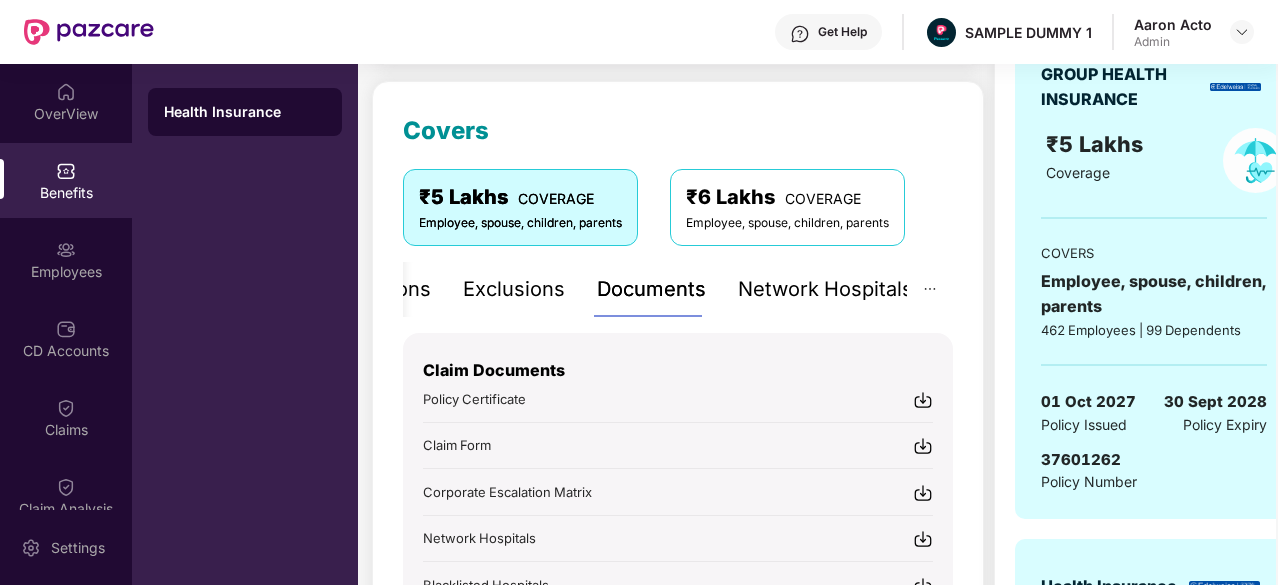 scroll, scrollTop: 246, scrollLeft: 0, axis: vertical 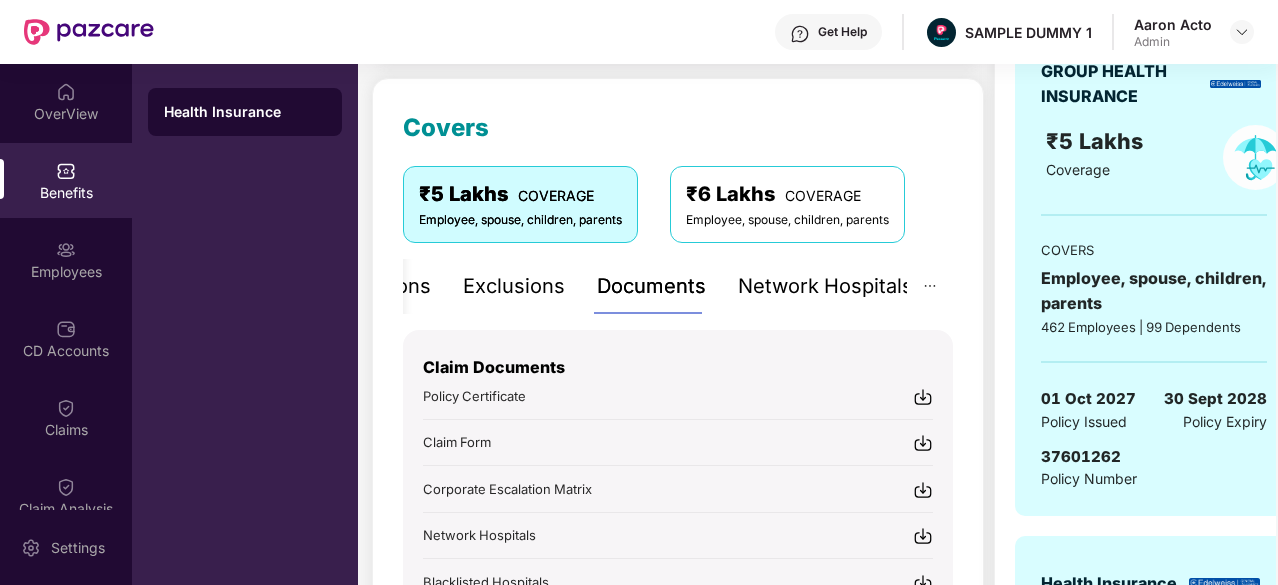click on "Network Hospitals" at bounding box center [825, 286] 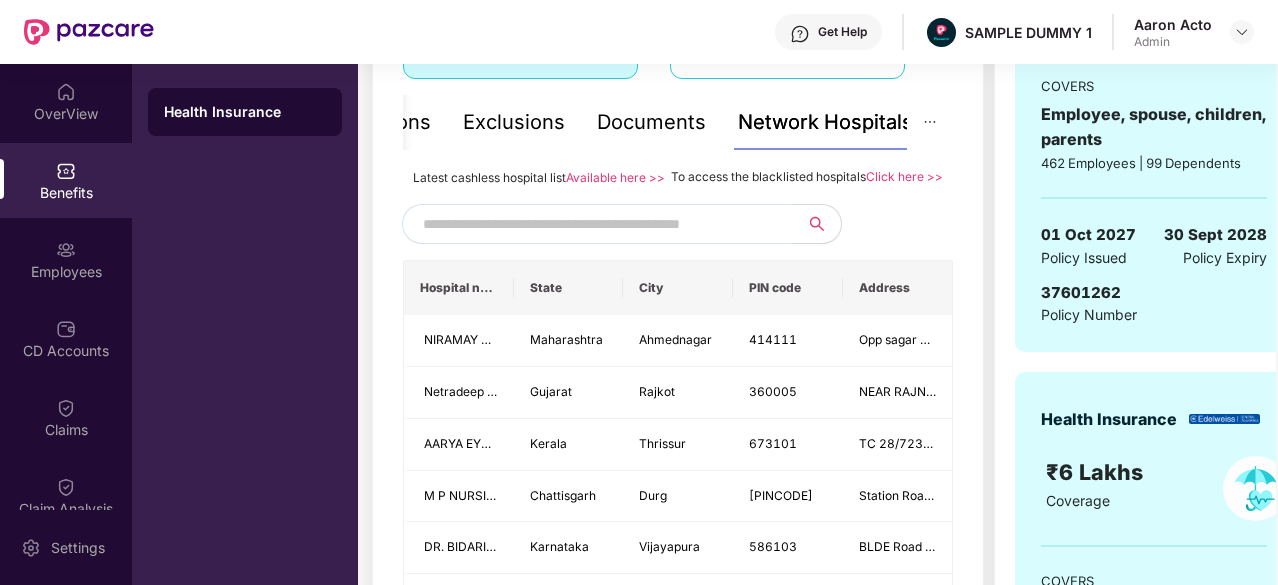 scroll, scrollTop: 421, scrollLeft: 0, axis: vertical 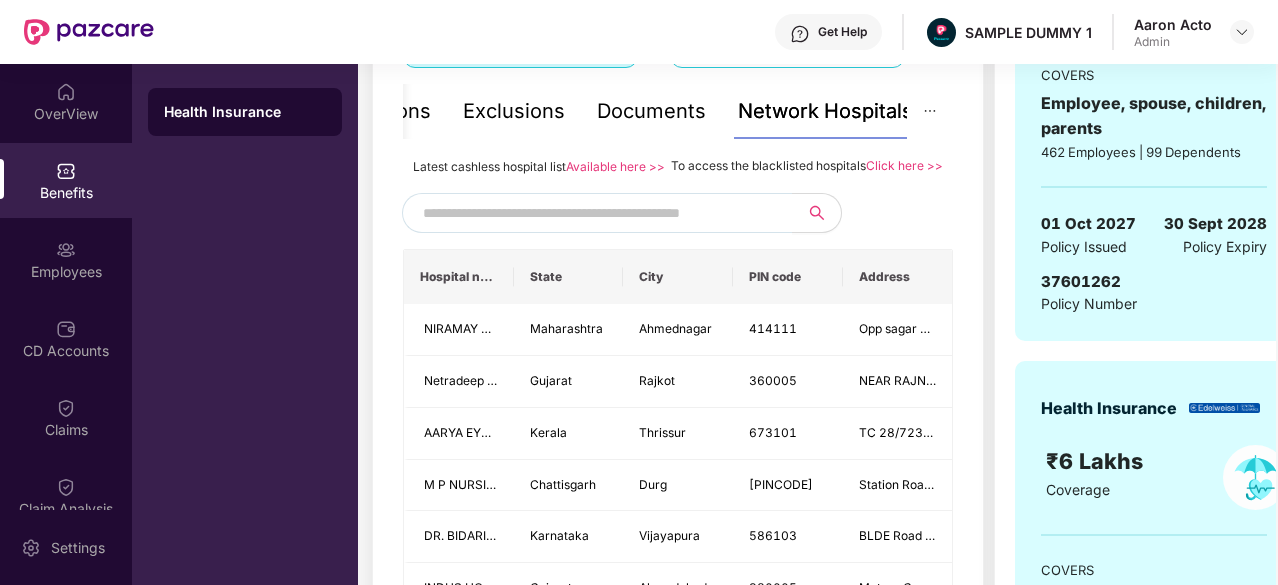 click at bounding box center [594, 213] 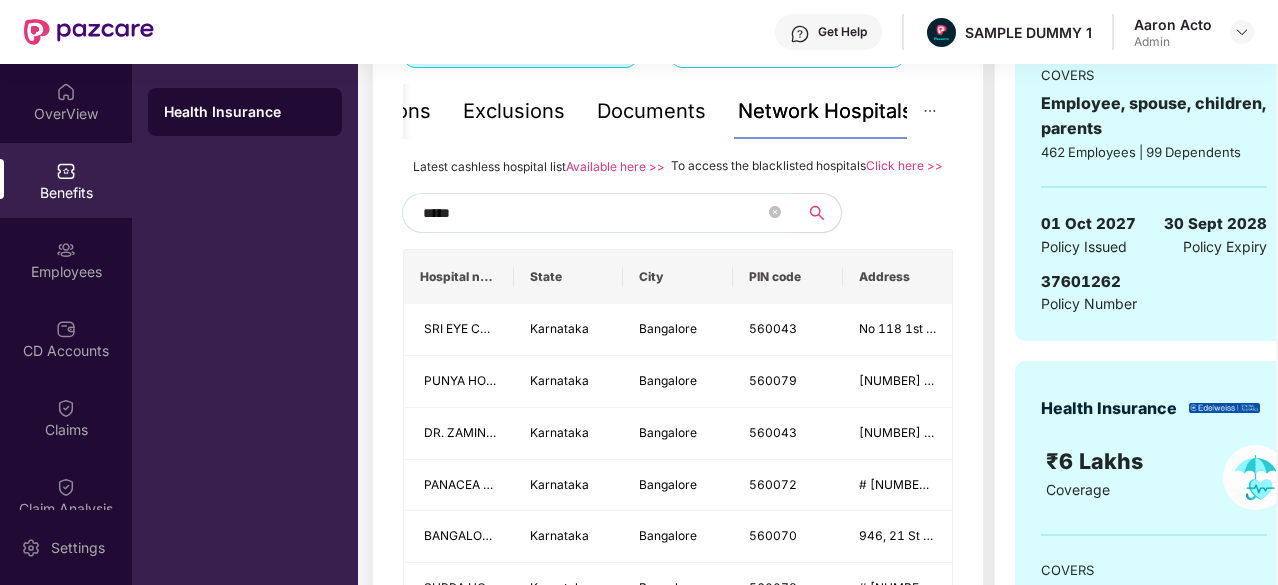 type on "******" 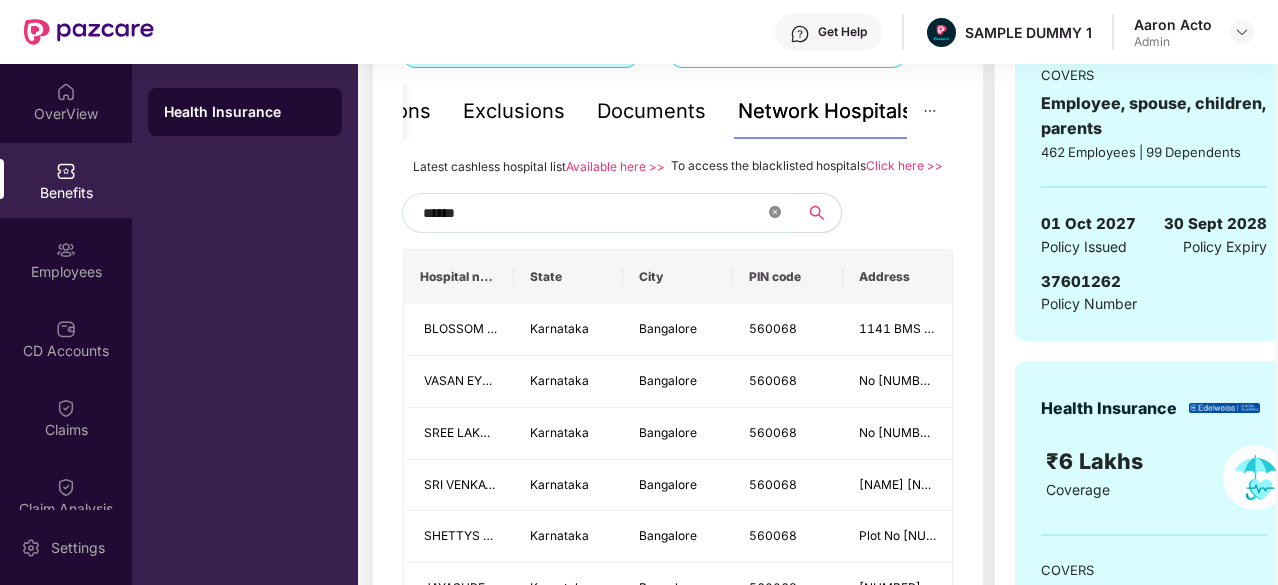 click 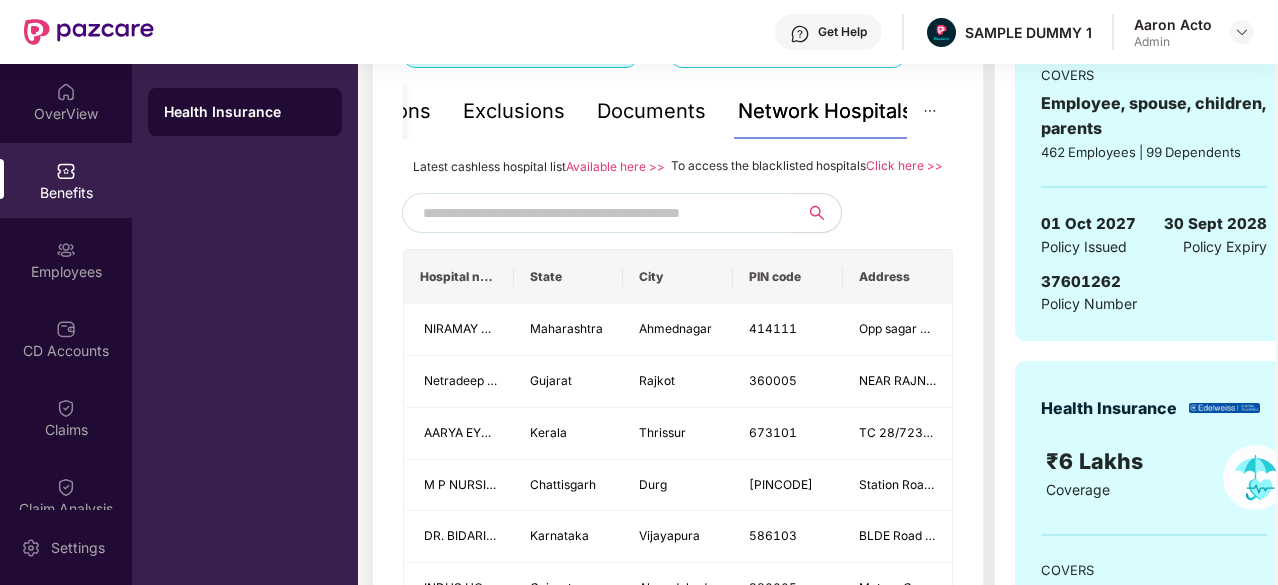 click at bounding box center [594, 213] 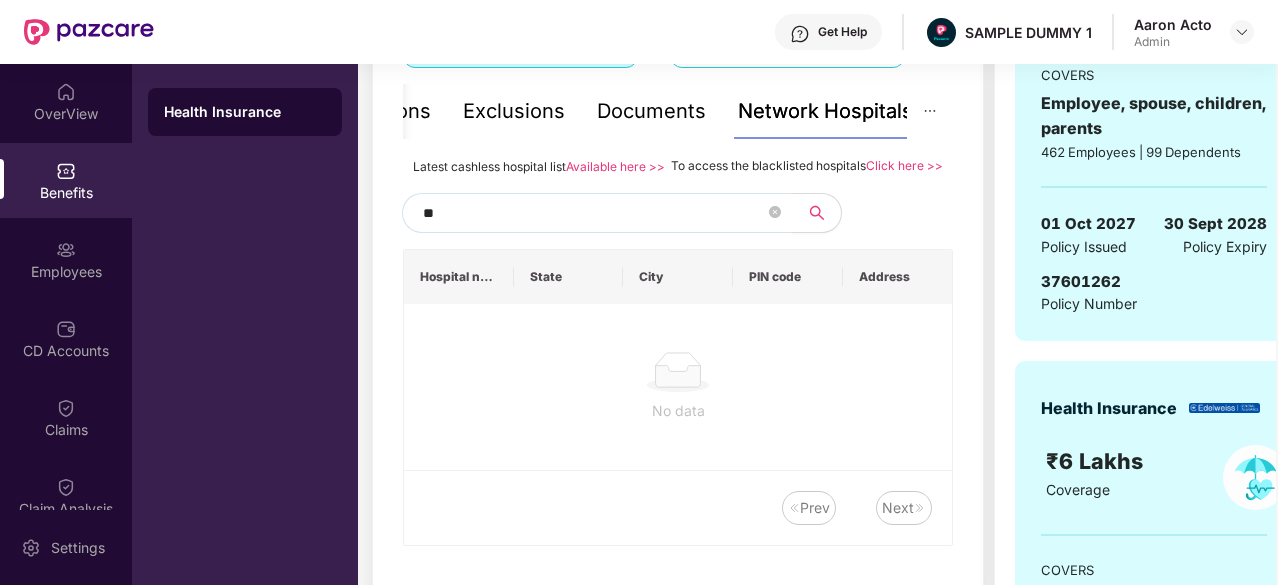 type on "*" 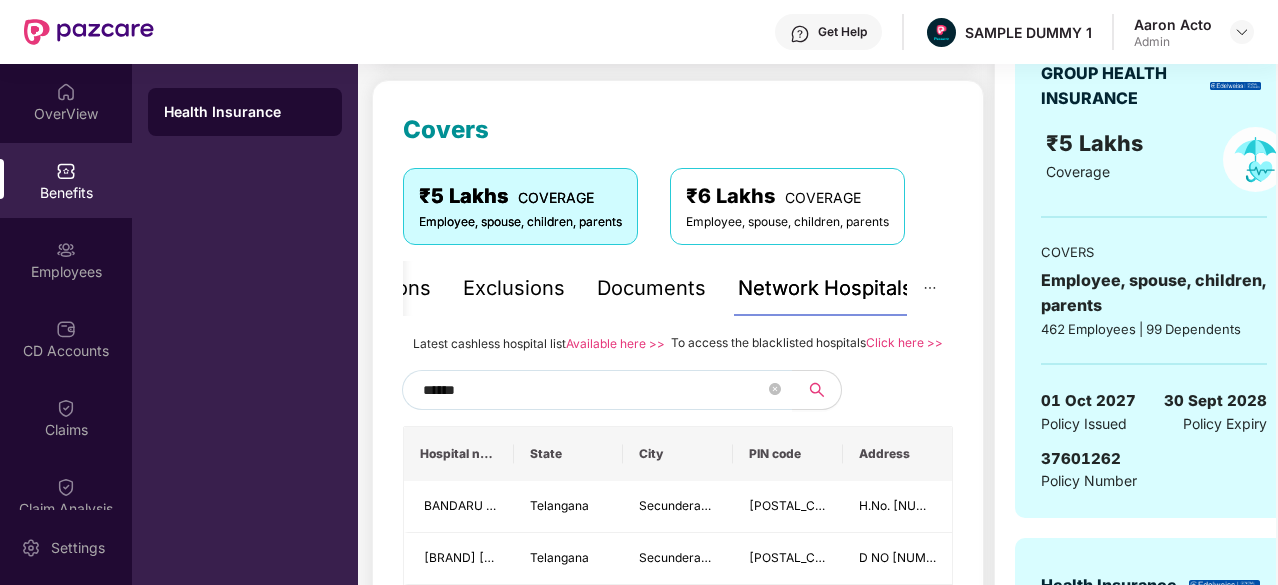 scroll, scrollTop: 245, scrollLeft: 0, axis: vertical 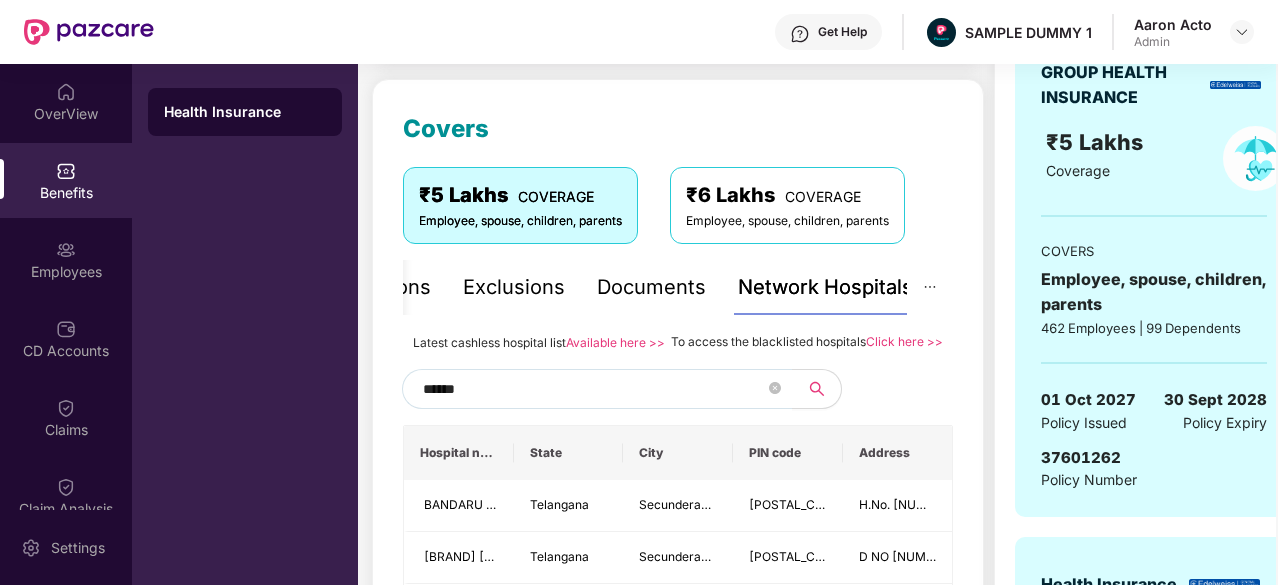 click on "******" at bounding box center (594, 389) 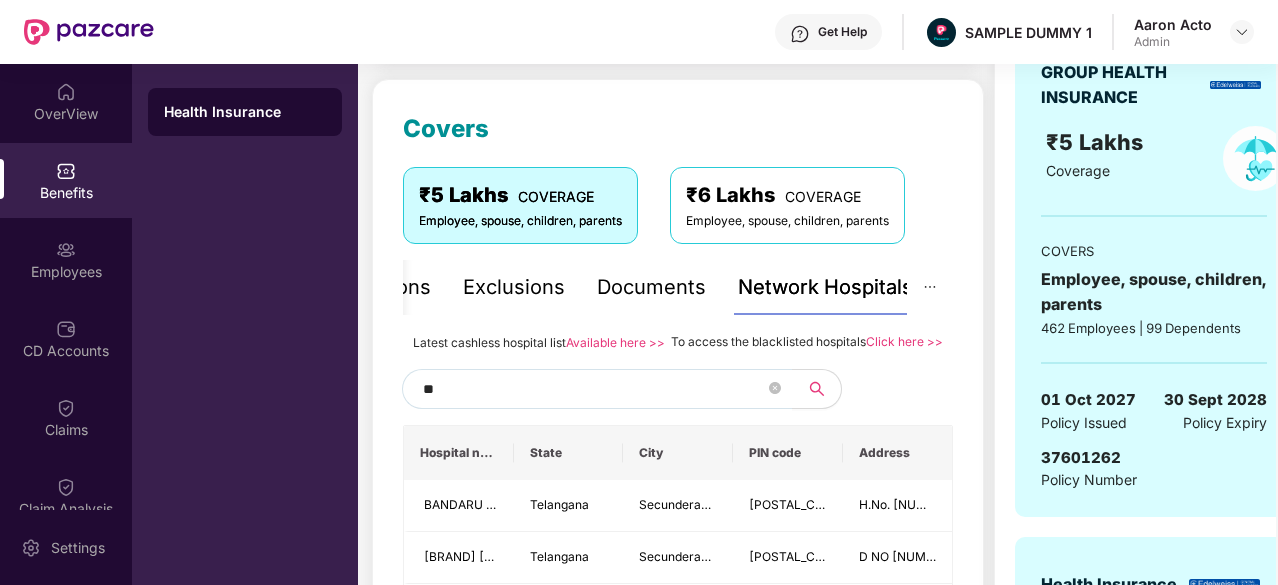 type on "*" 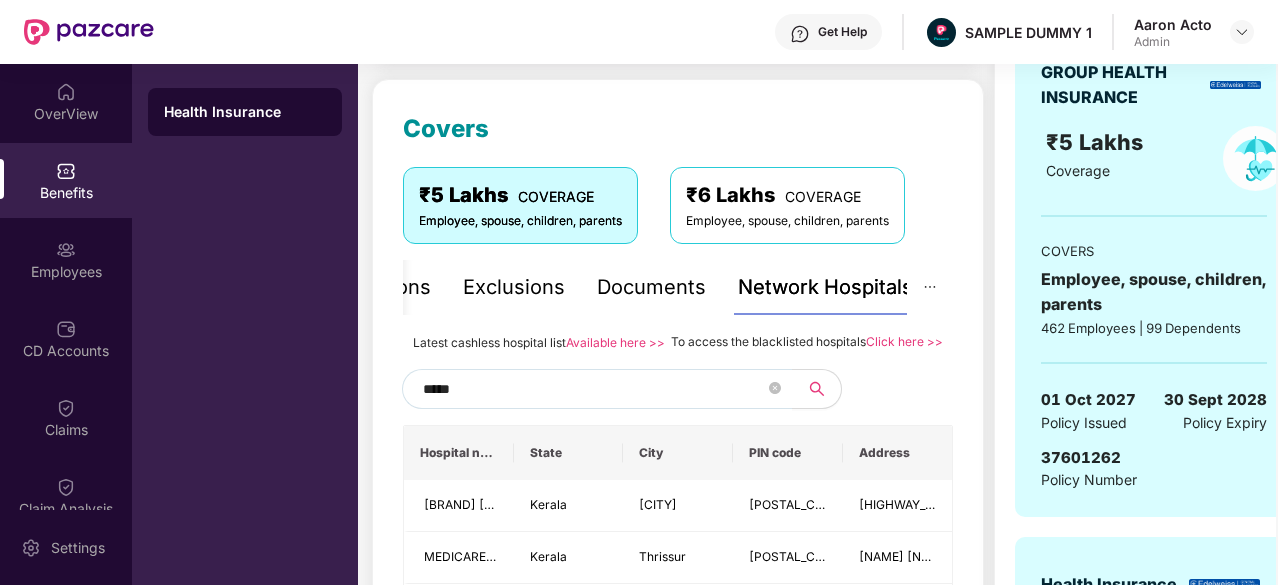 type on "******" 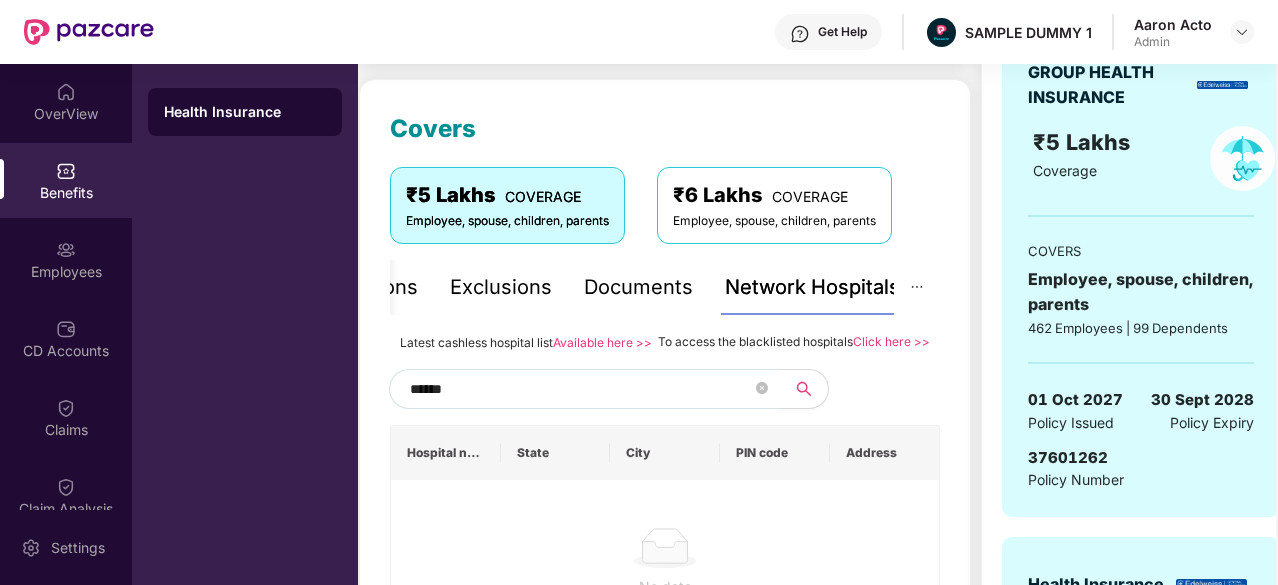 scroll, scrollTop: 0, scrollLeft: 12, axis: horizontal 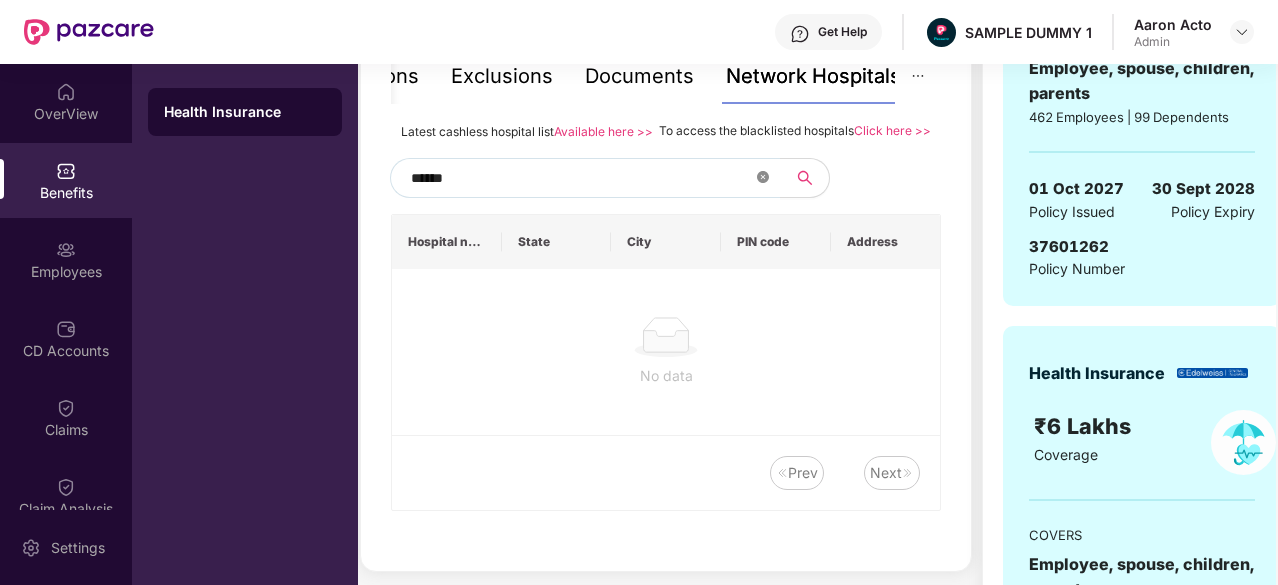 click 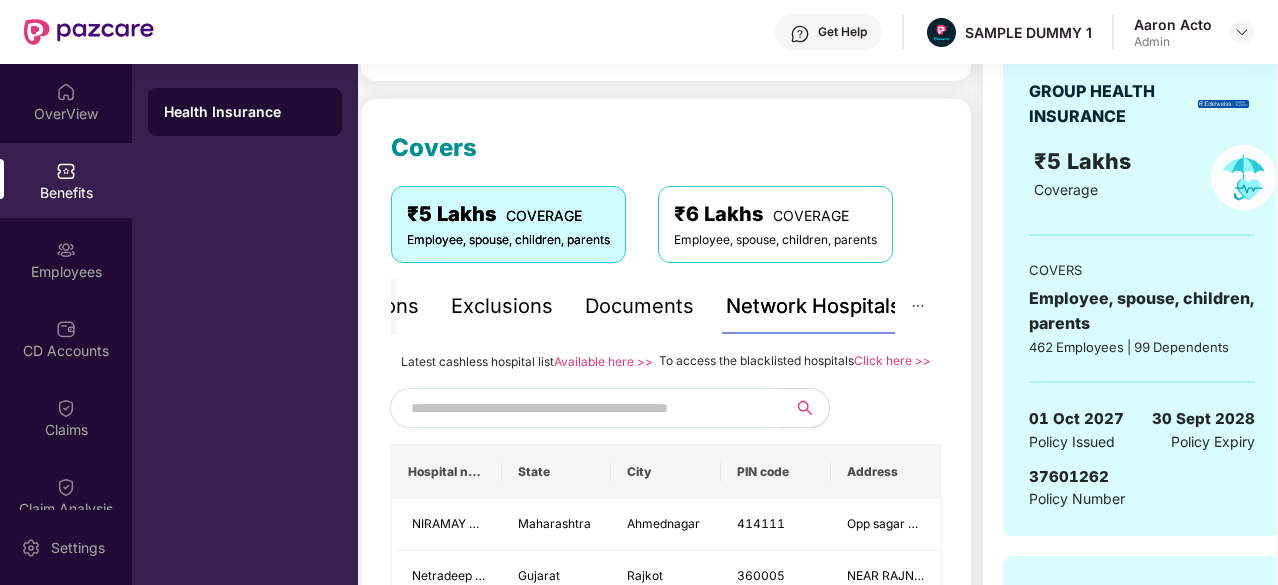 scroll, scrollTop: 103, scrollLeft: 0, axis: vertical 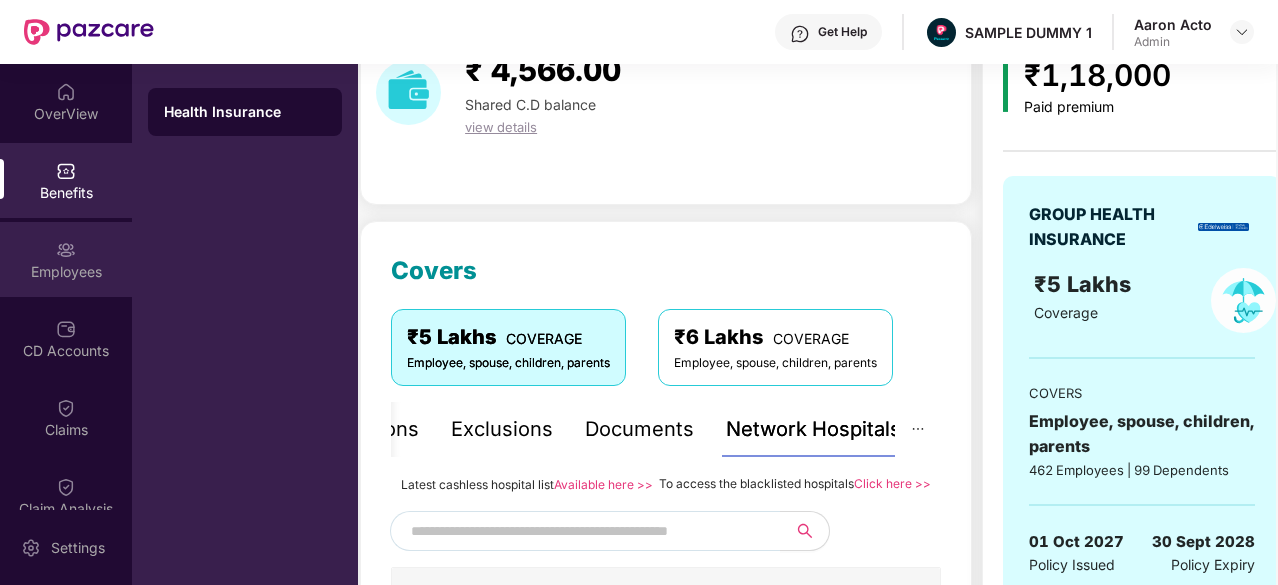 click at bounding box center (66, 250) 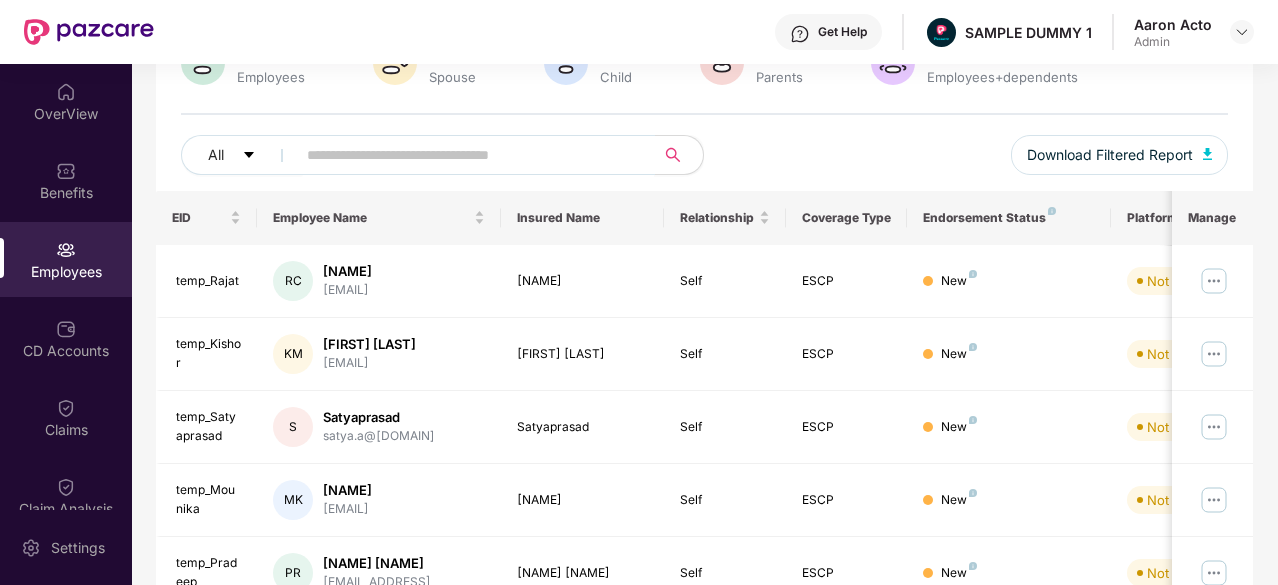 scroll, scrollTop: 185, scrollLeft: 0, axis: vertical 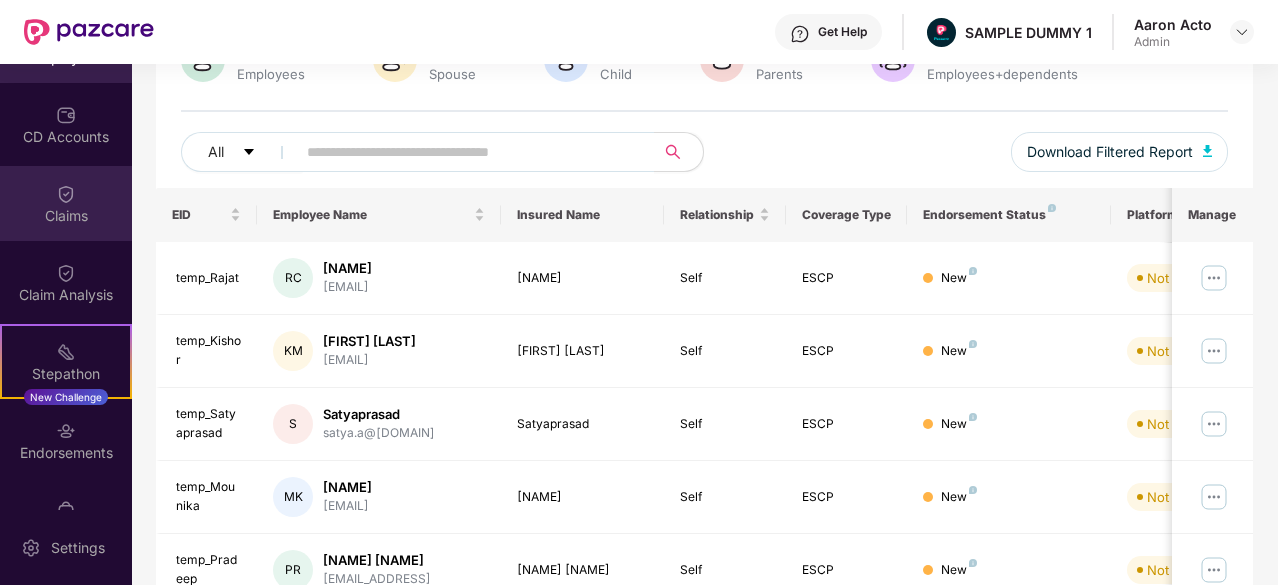 click on "Claims" at bounding box center [66, 216] 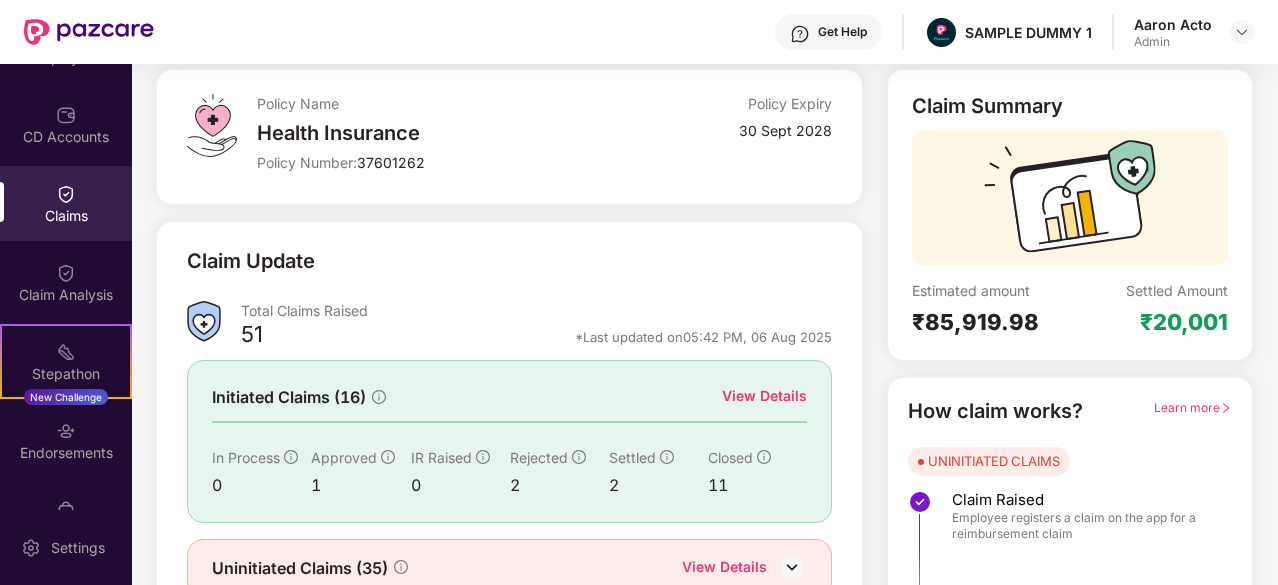scroll, scrollTop: 196, scrollLeft: 0, axis: vertical 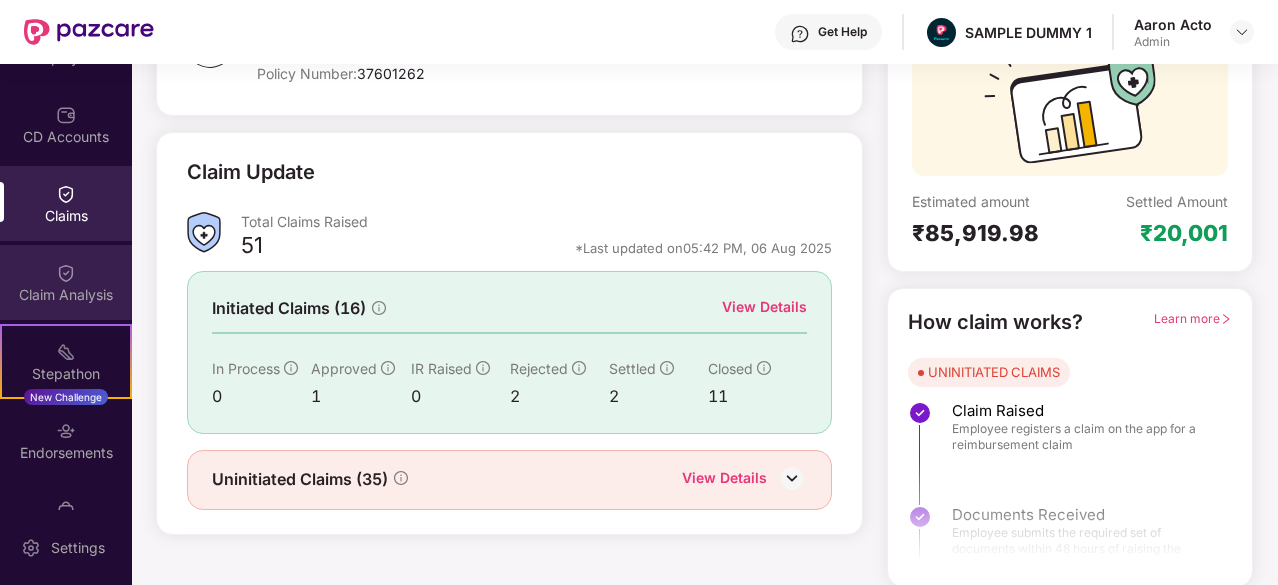 click on "Claim Analysis" at bounding box center [66, 282] 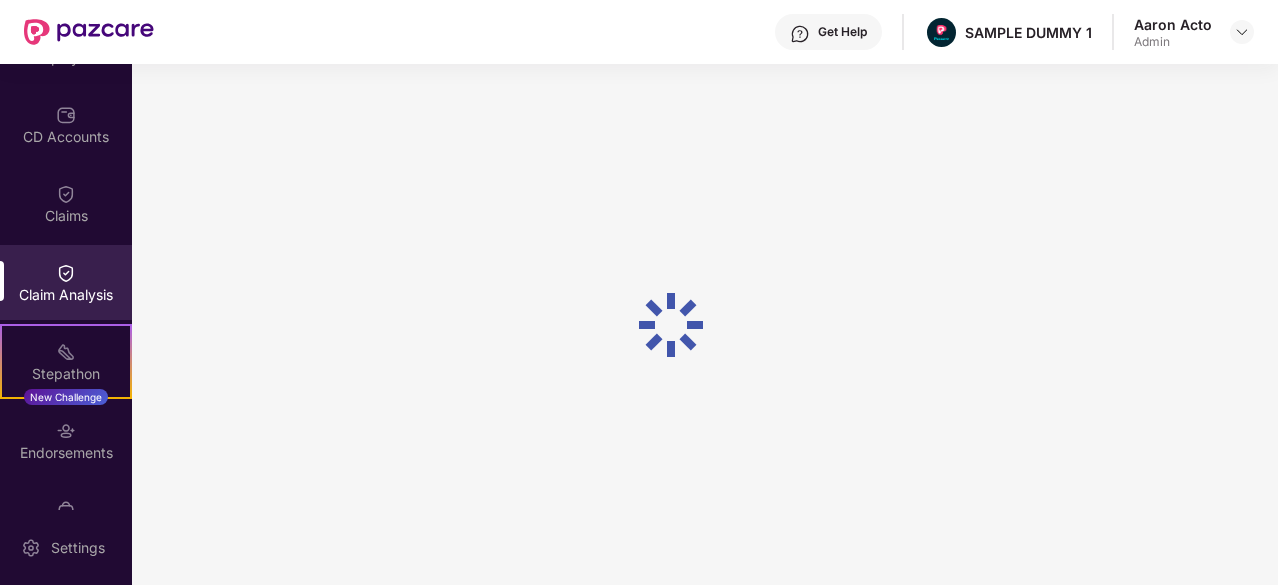 scroll, scrollTop: 0, scrollLeft: 0, axis: both 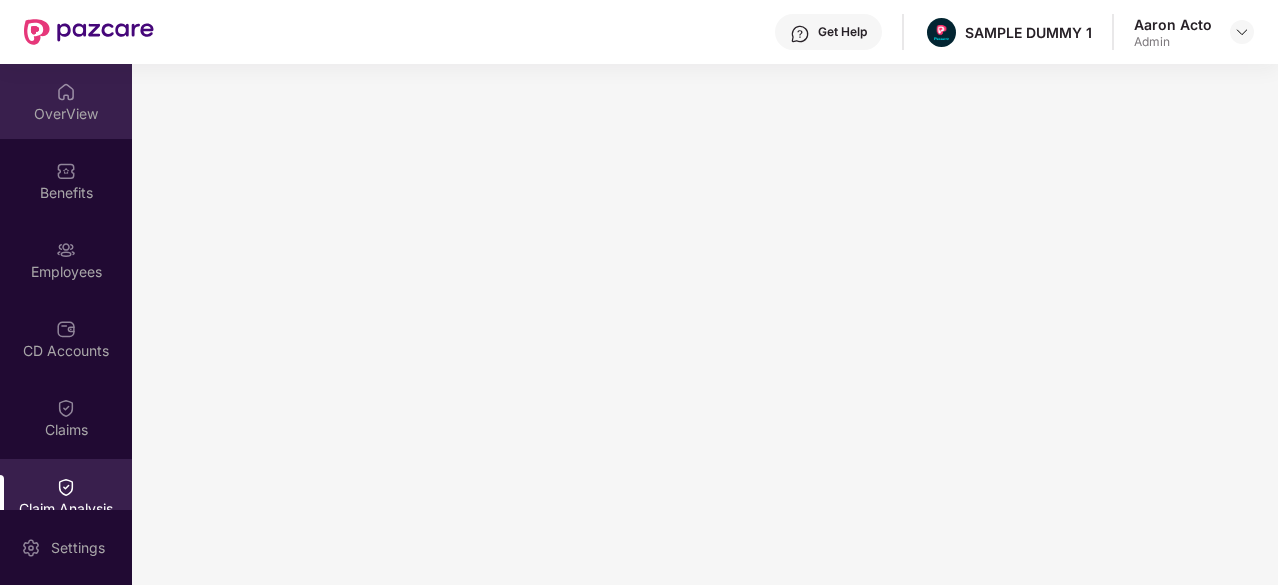 click on "OverView" at bounding box center [66, 101] 